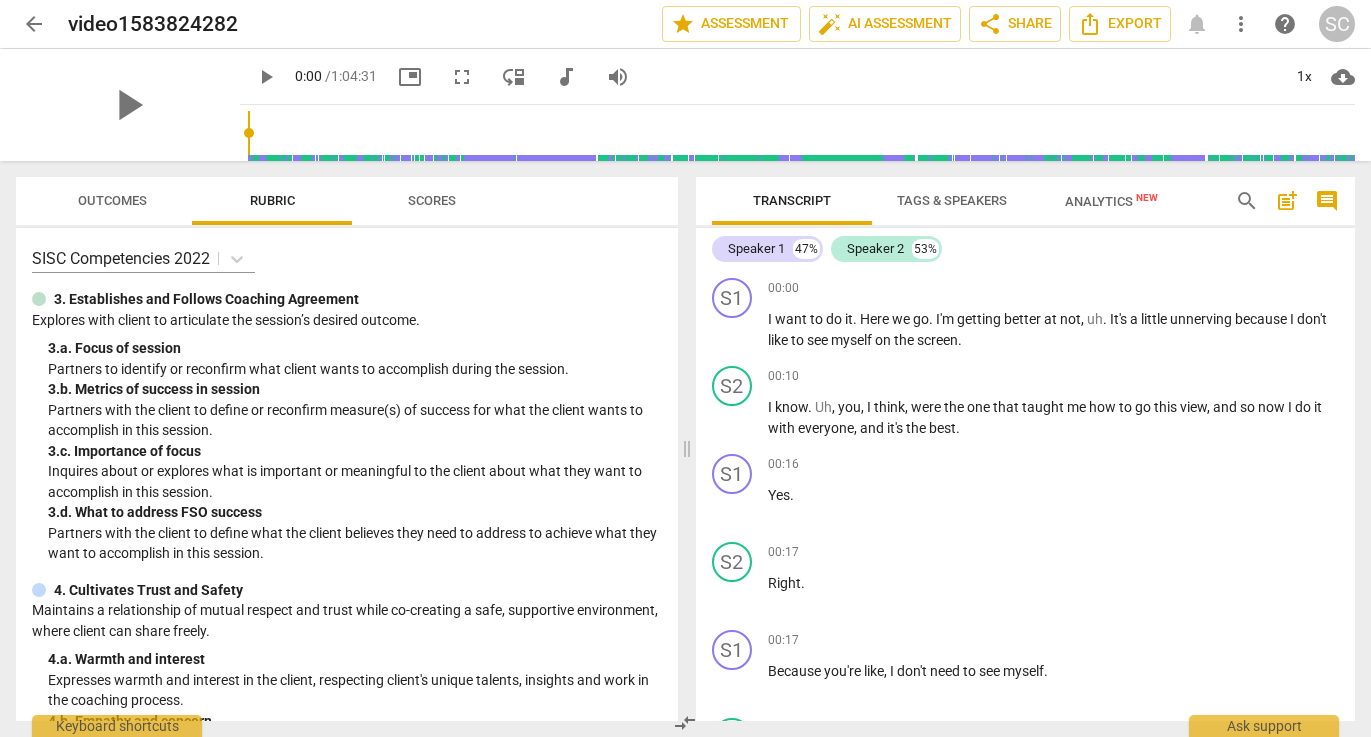 scroll, scrollTop: 0, scrollLeft: 0, axis: both 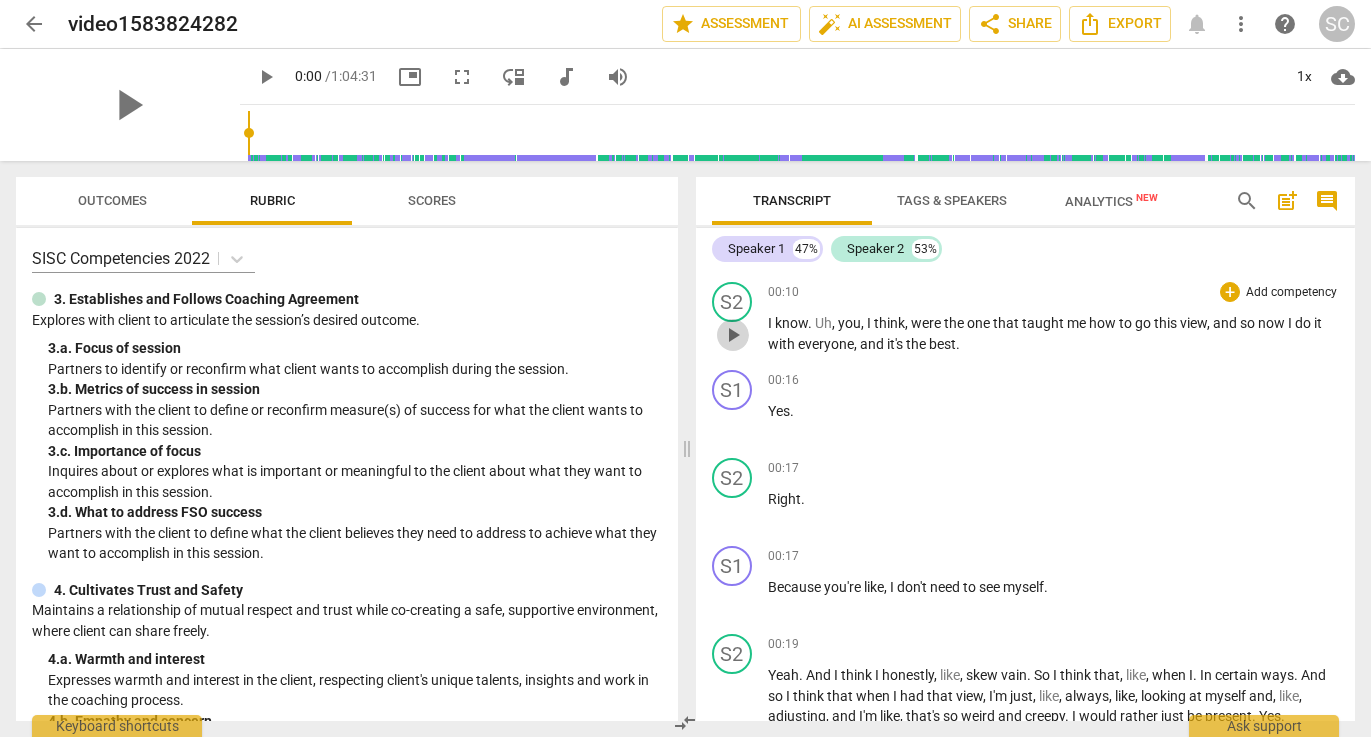 click on "play_arrow" at bounding box center (733, 335) 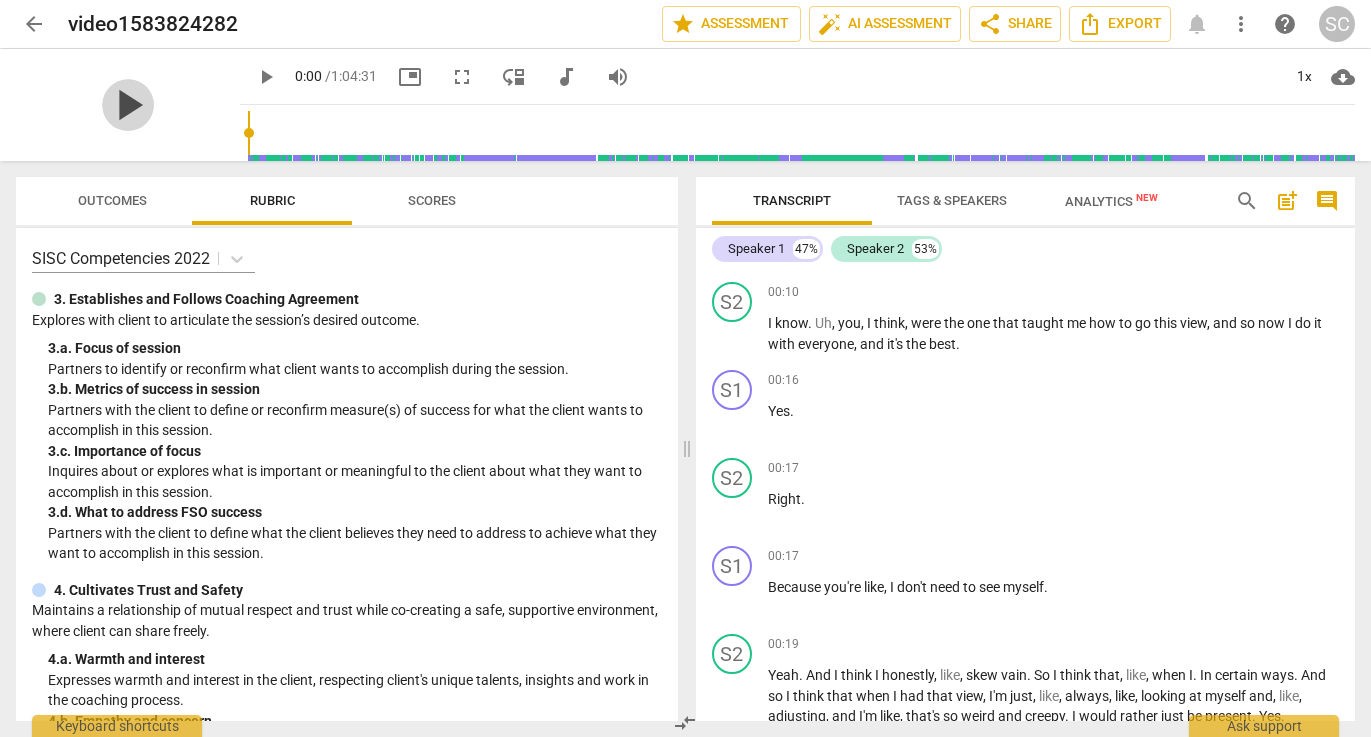 click on "play_arrow" at bounding box center (128, 105) 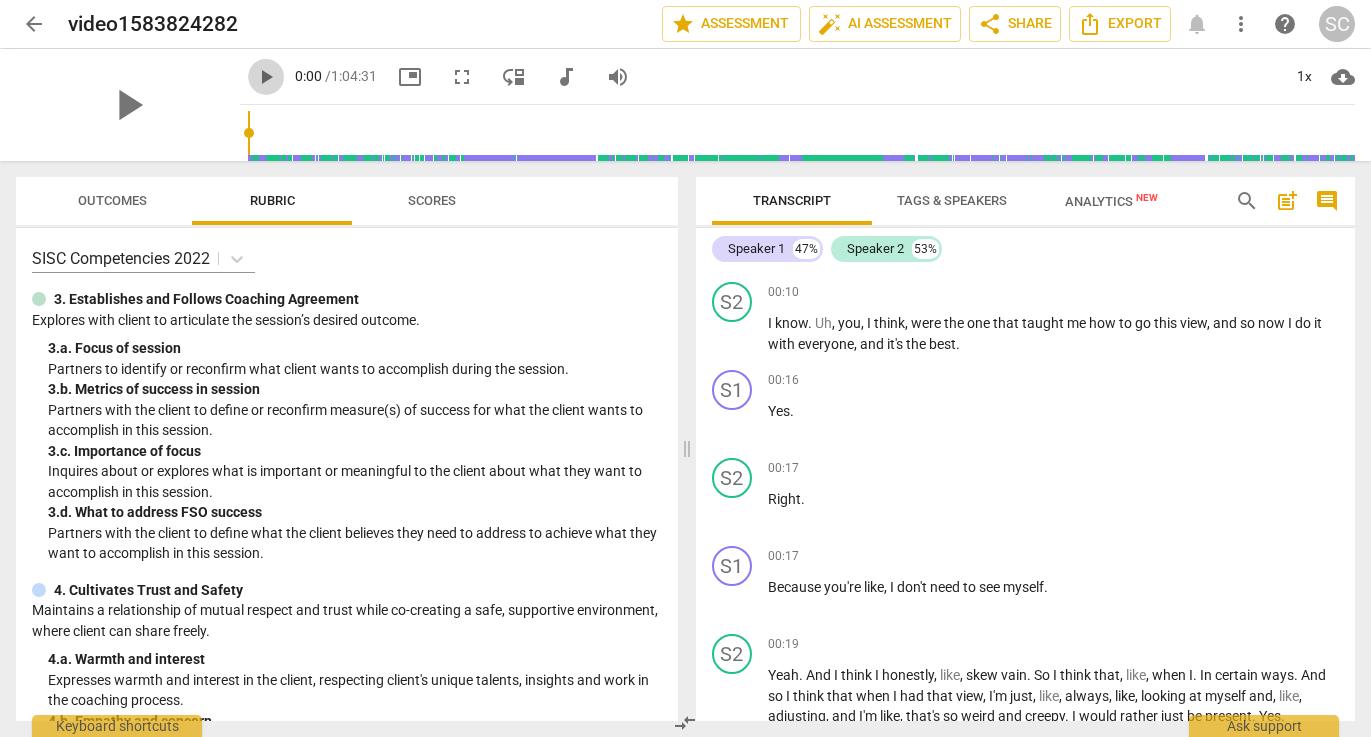 click on "play_arrow" at bounding box center [266, 77] 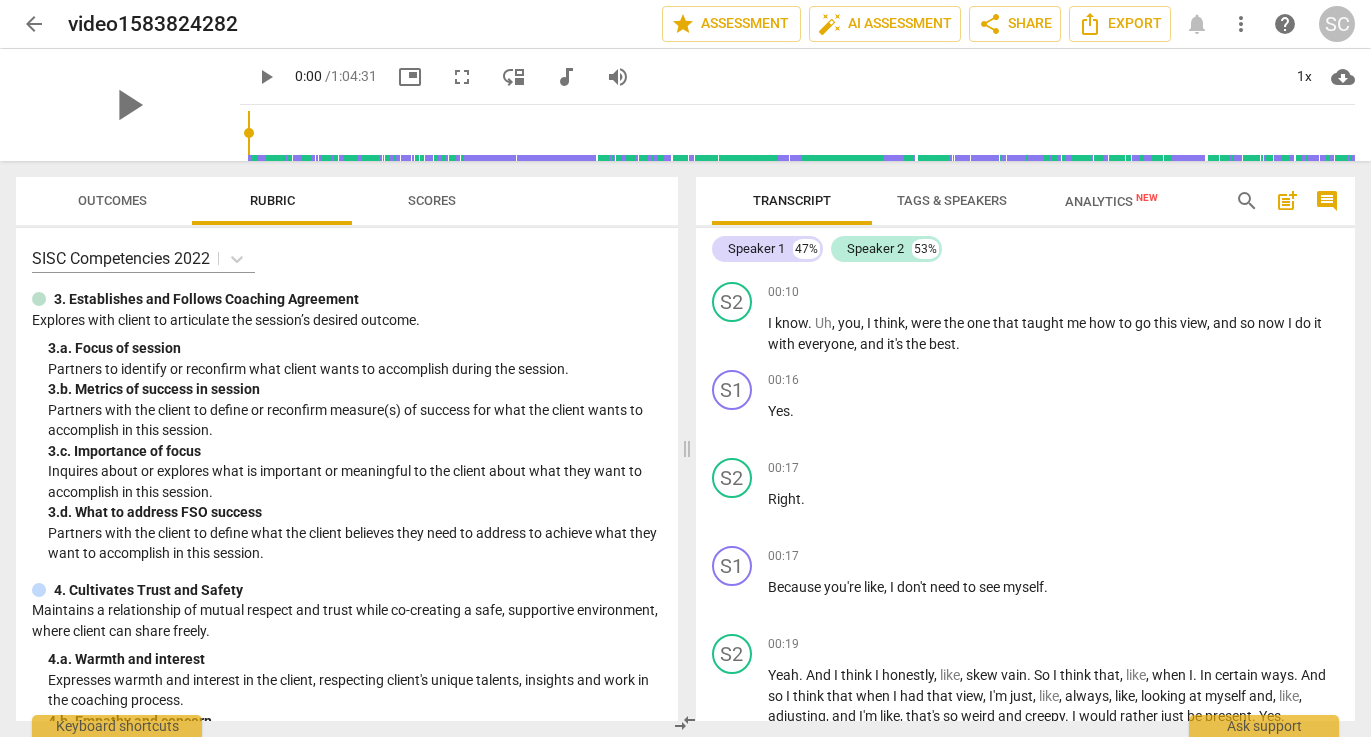 click at bounding box center [249, 133] 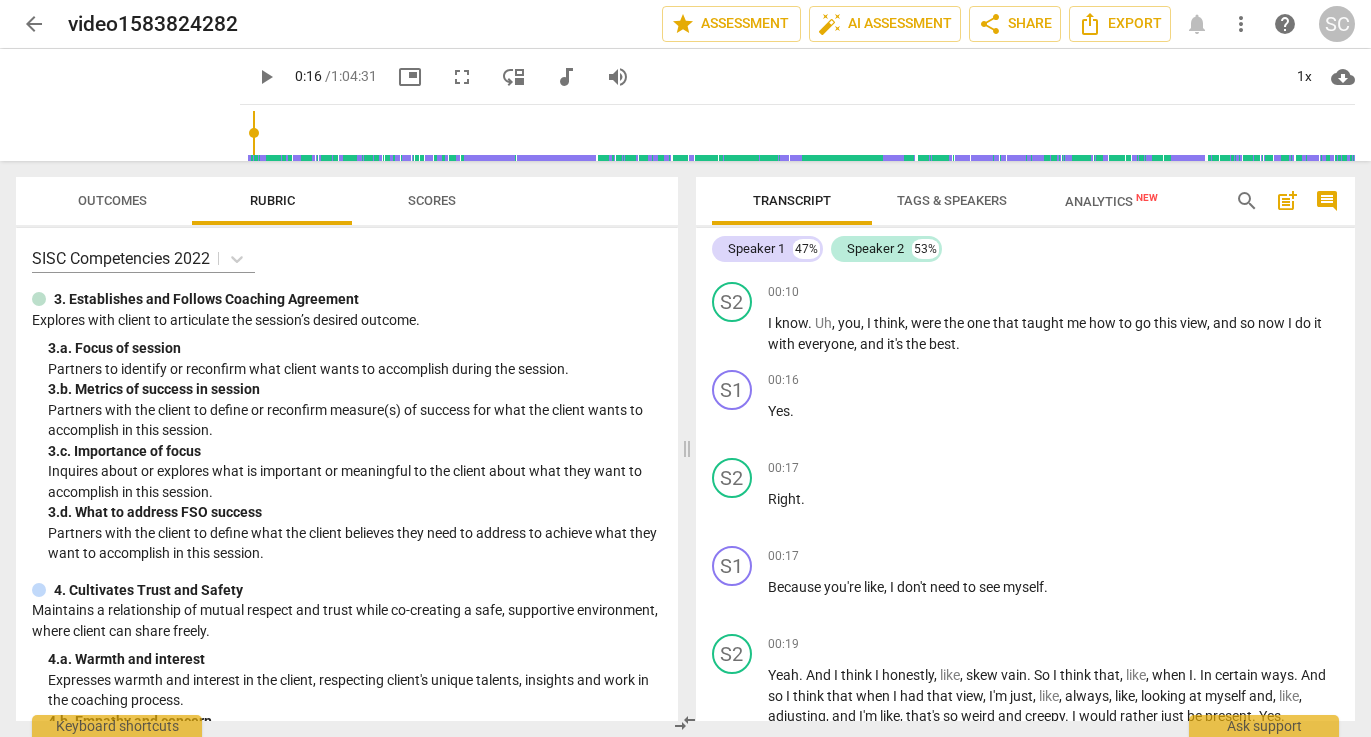 type on "24" 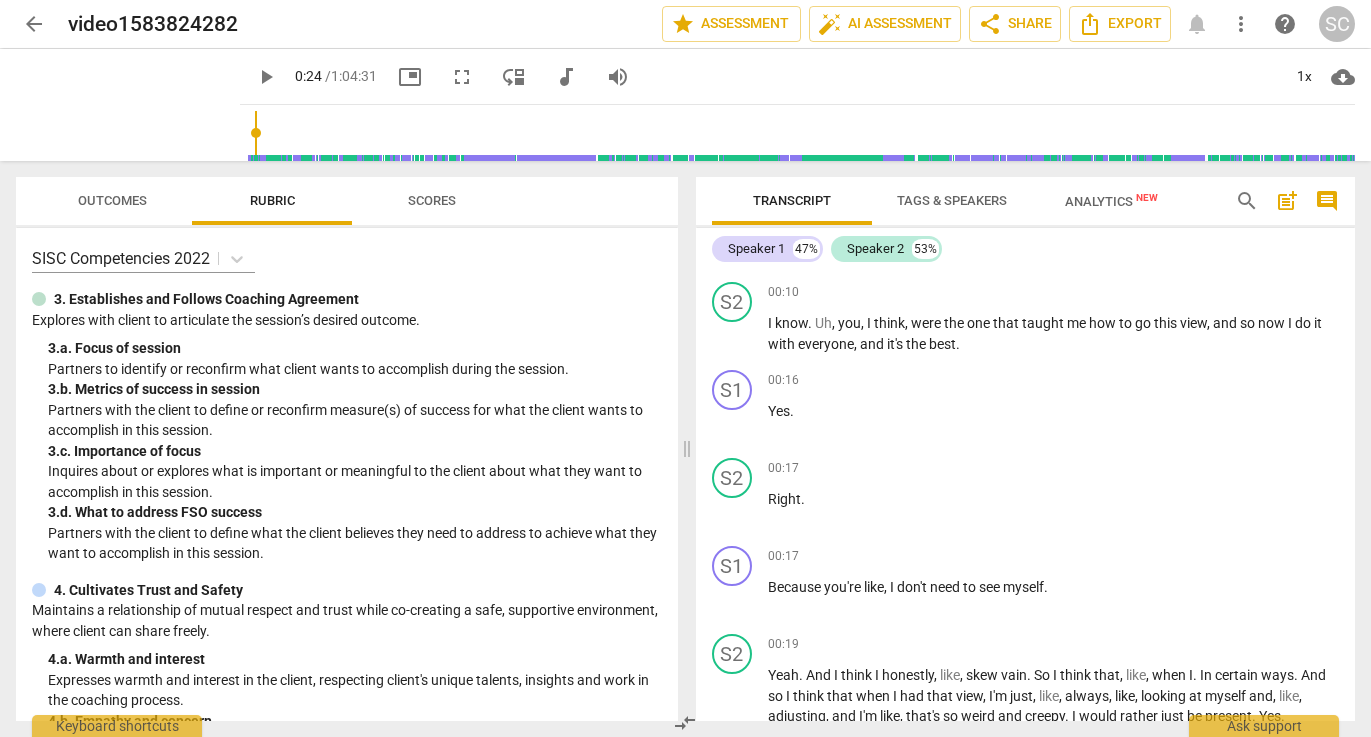 click on "play_arrow" at bounding box center (266, 77) 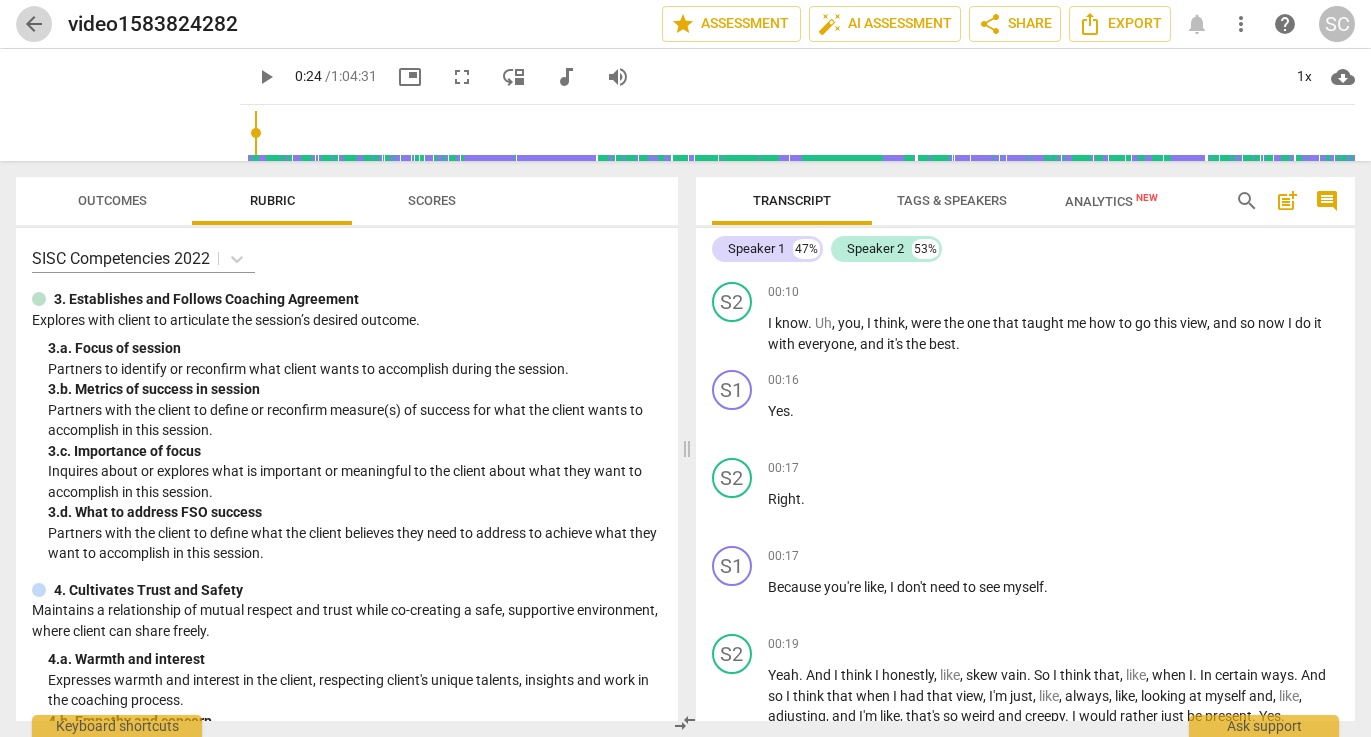 click on "arrow_back" at bounding box center (34, 24) 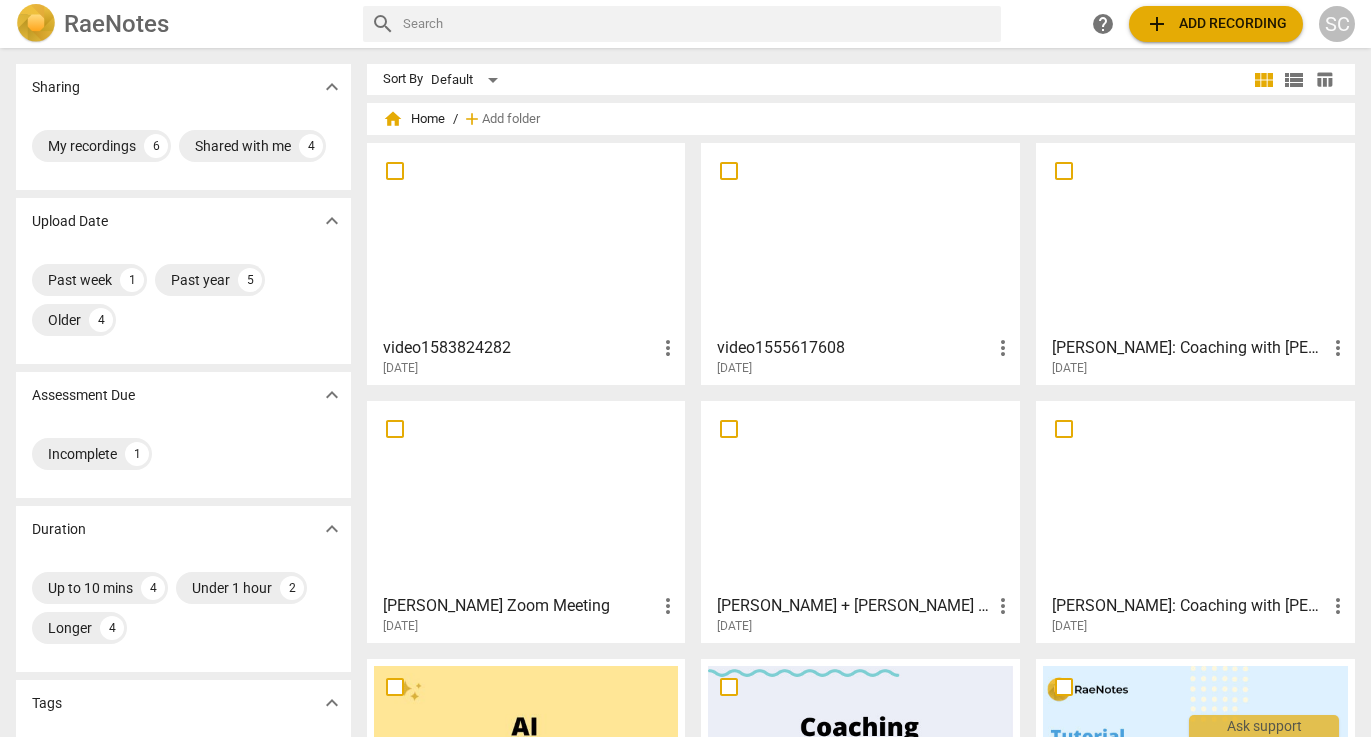 click at bounding box center (526, 238) 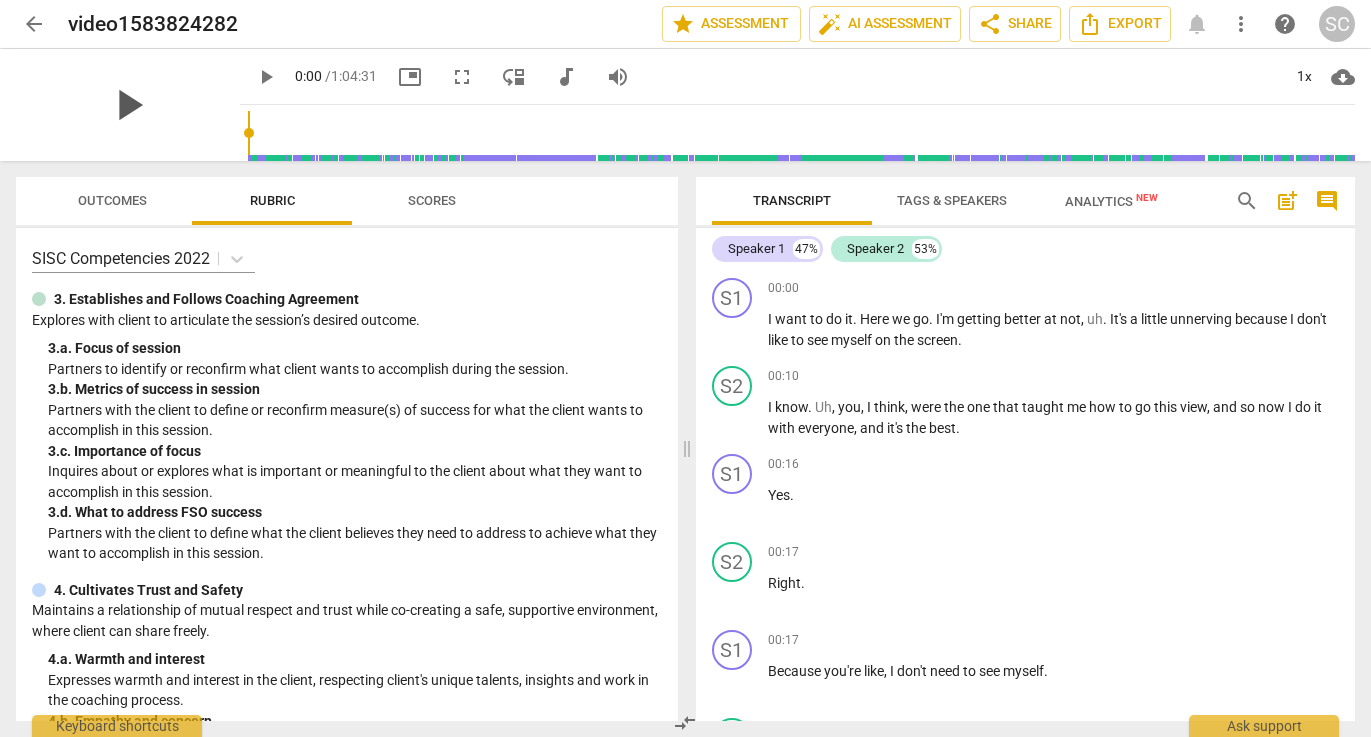 click on "play_arrow" at bounding box center (128, 105) 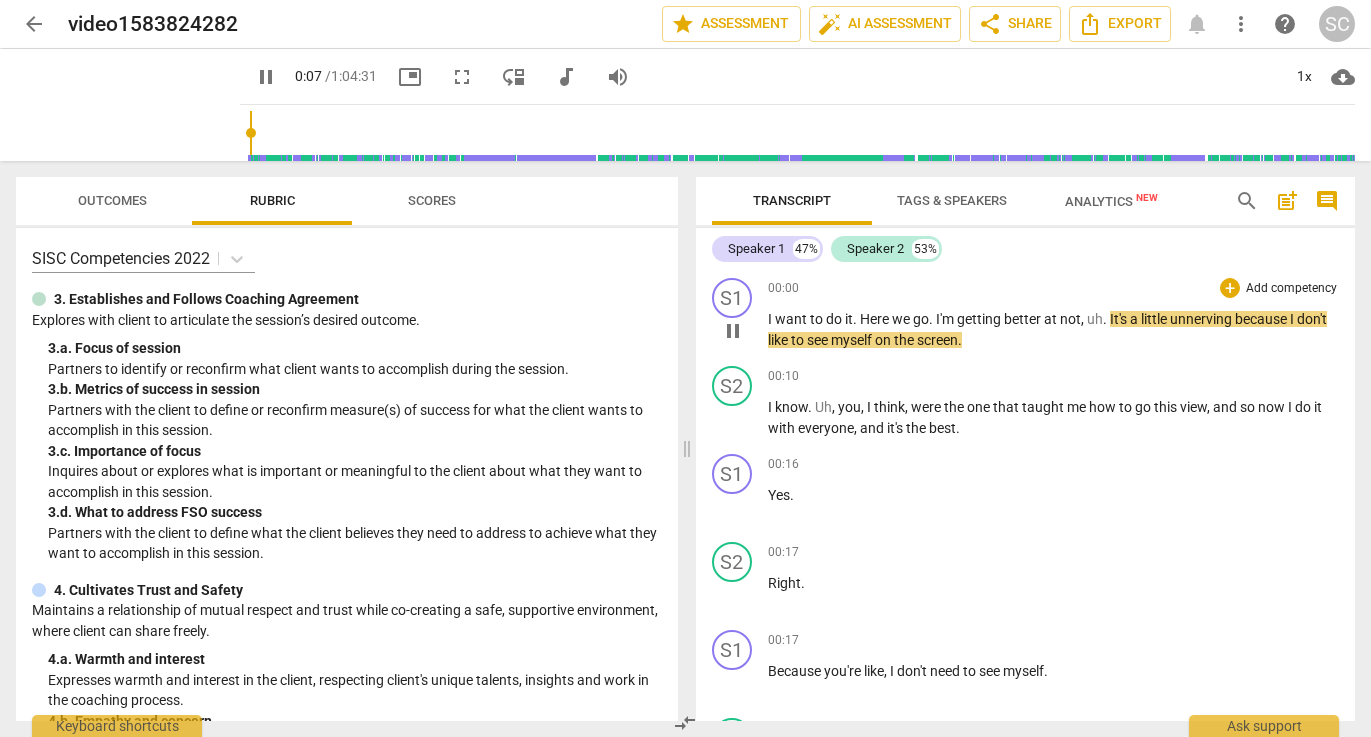 click on "I'm" at bounding box center [946, 319] 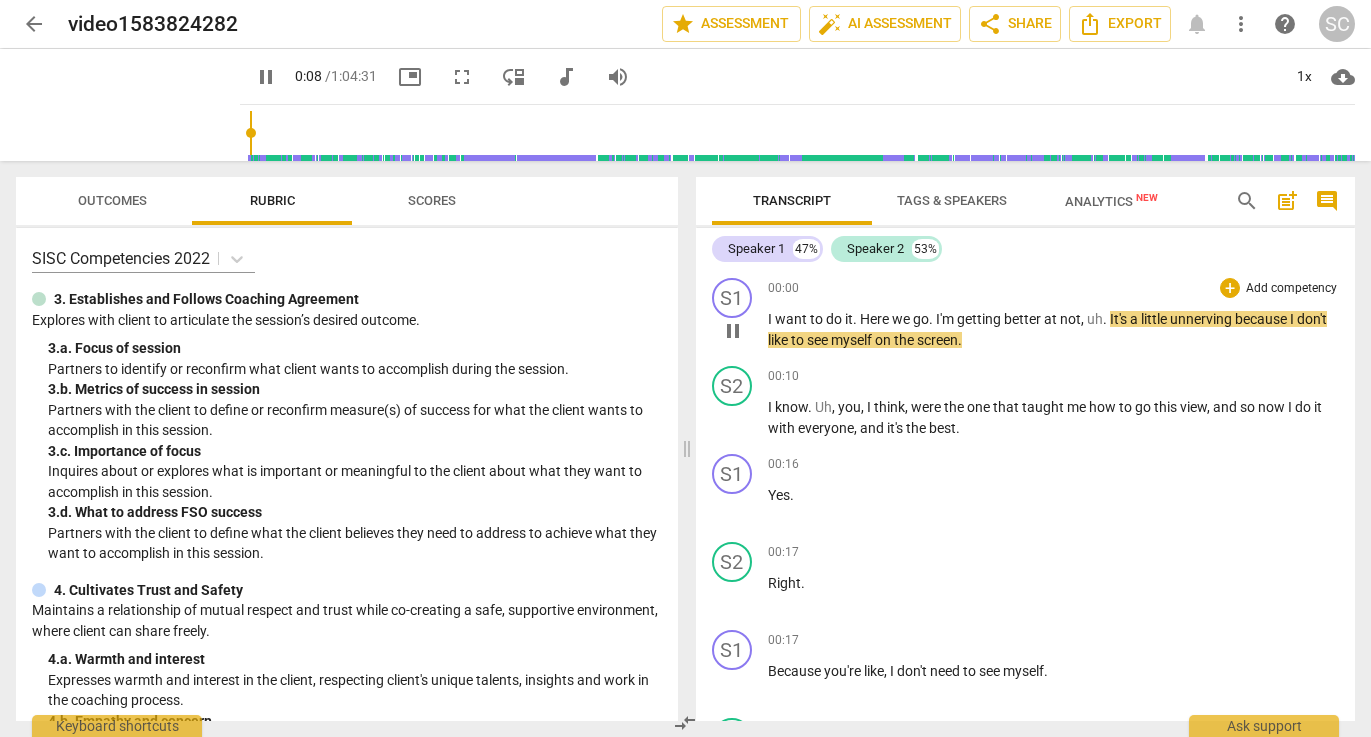 click on "I'm" at bounding box center (946, 319) 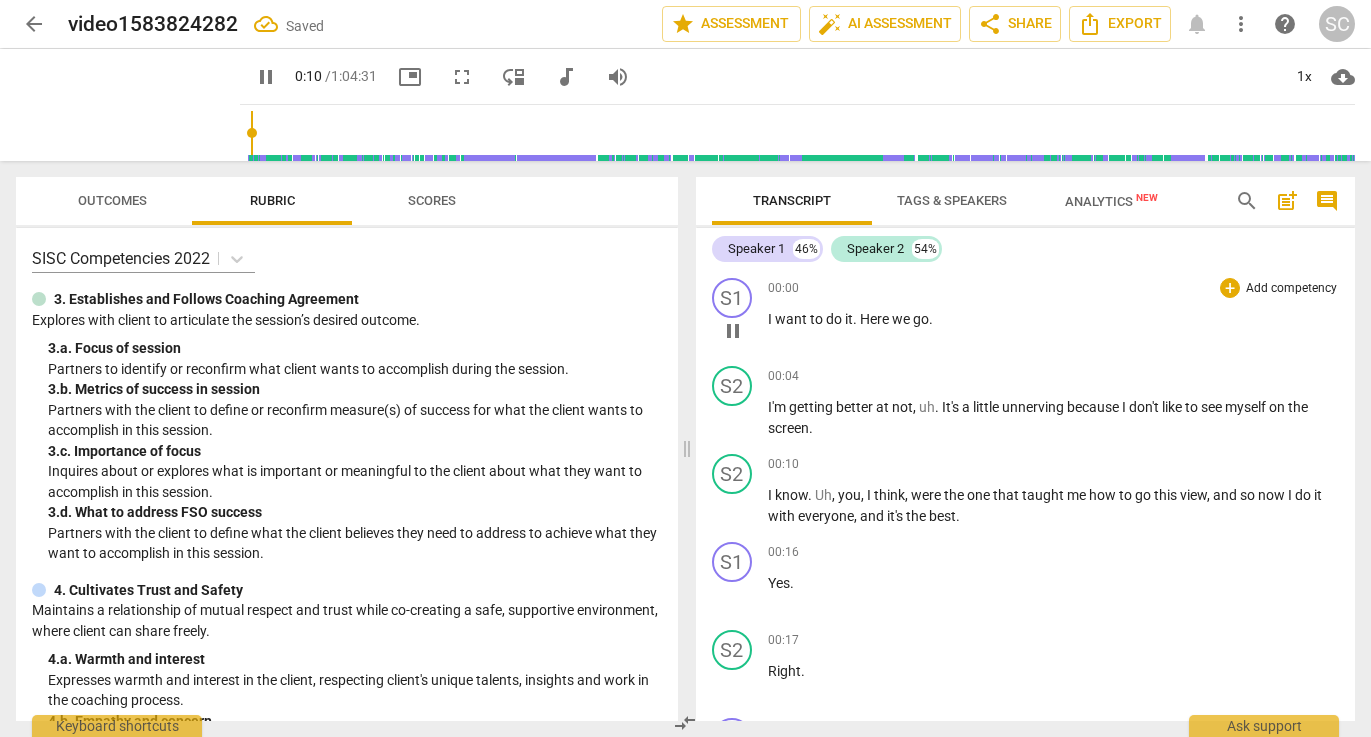 click on "." at bounding box center (856, 319) 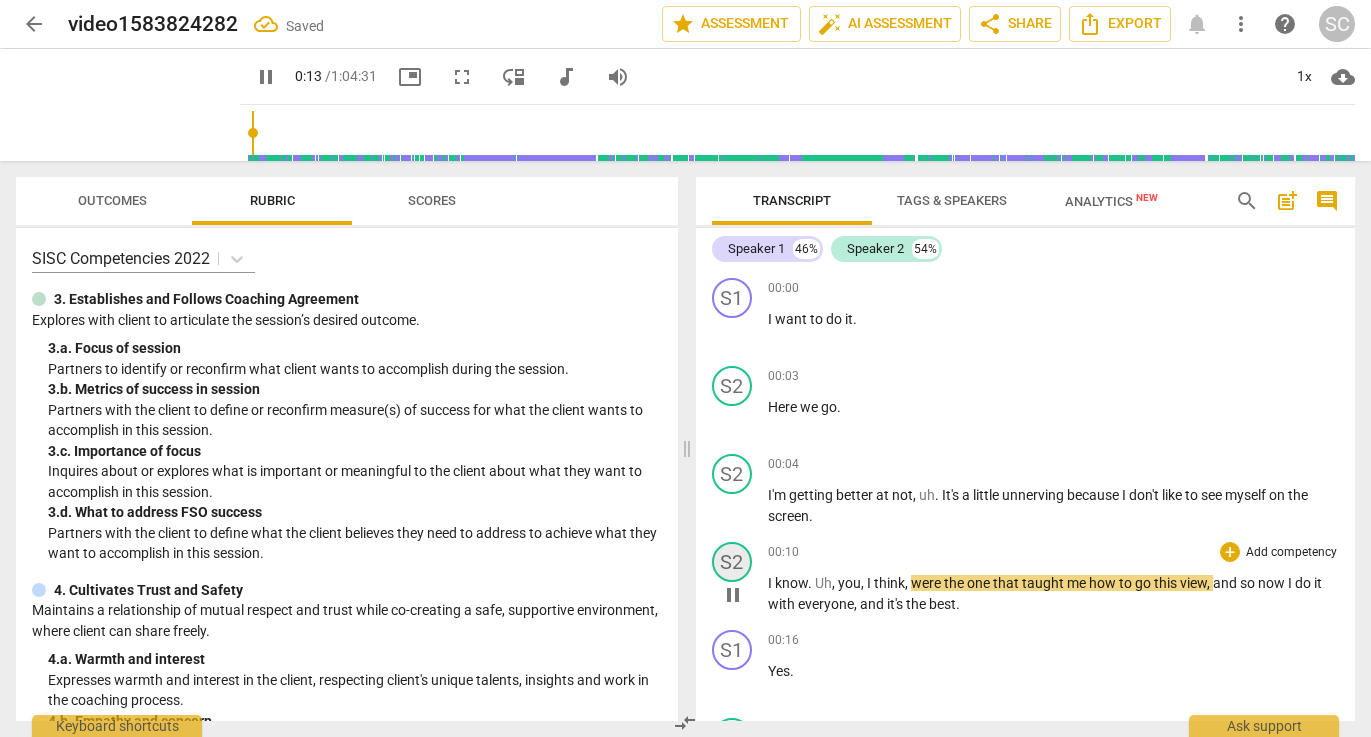 click on "S2" at bounding box center [732, 562] 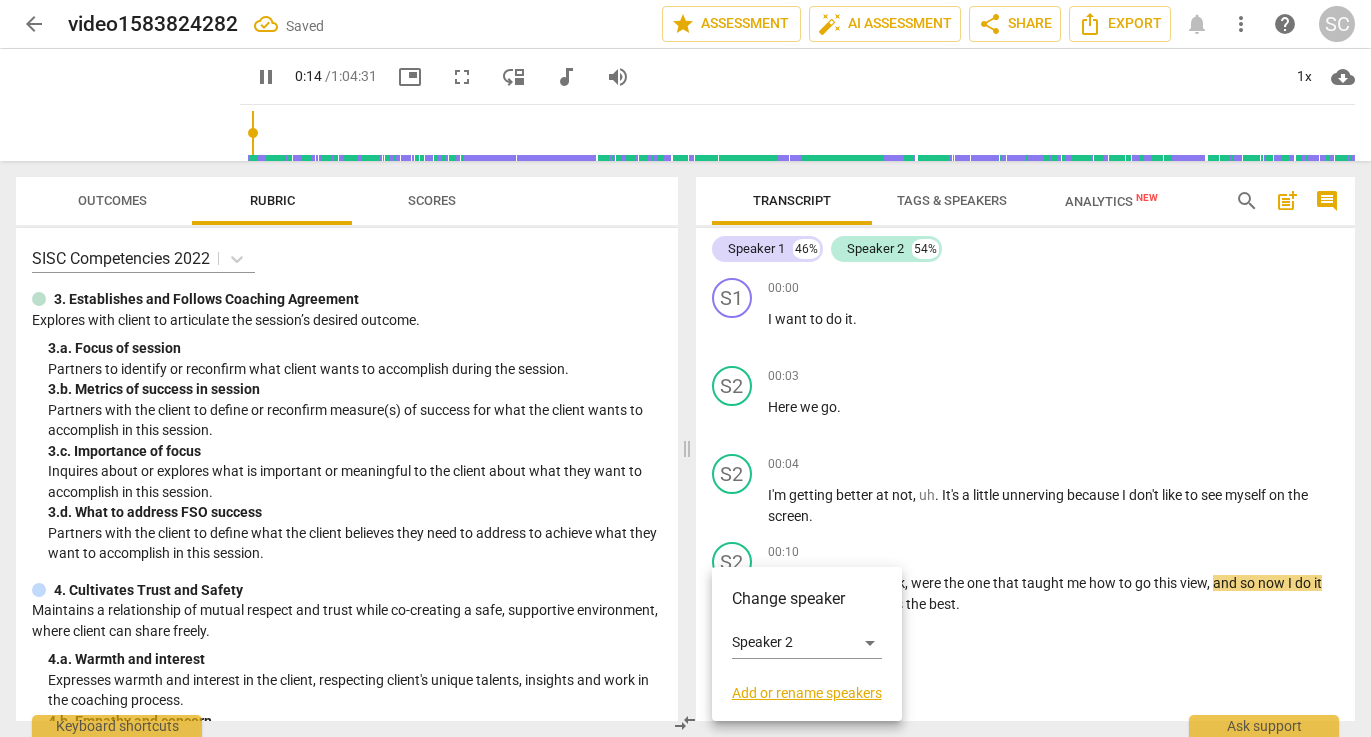 click at bounding box center [685, 368] 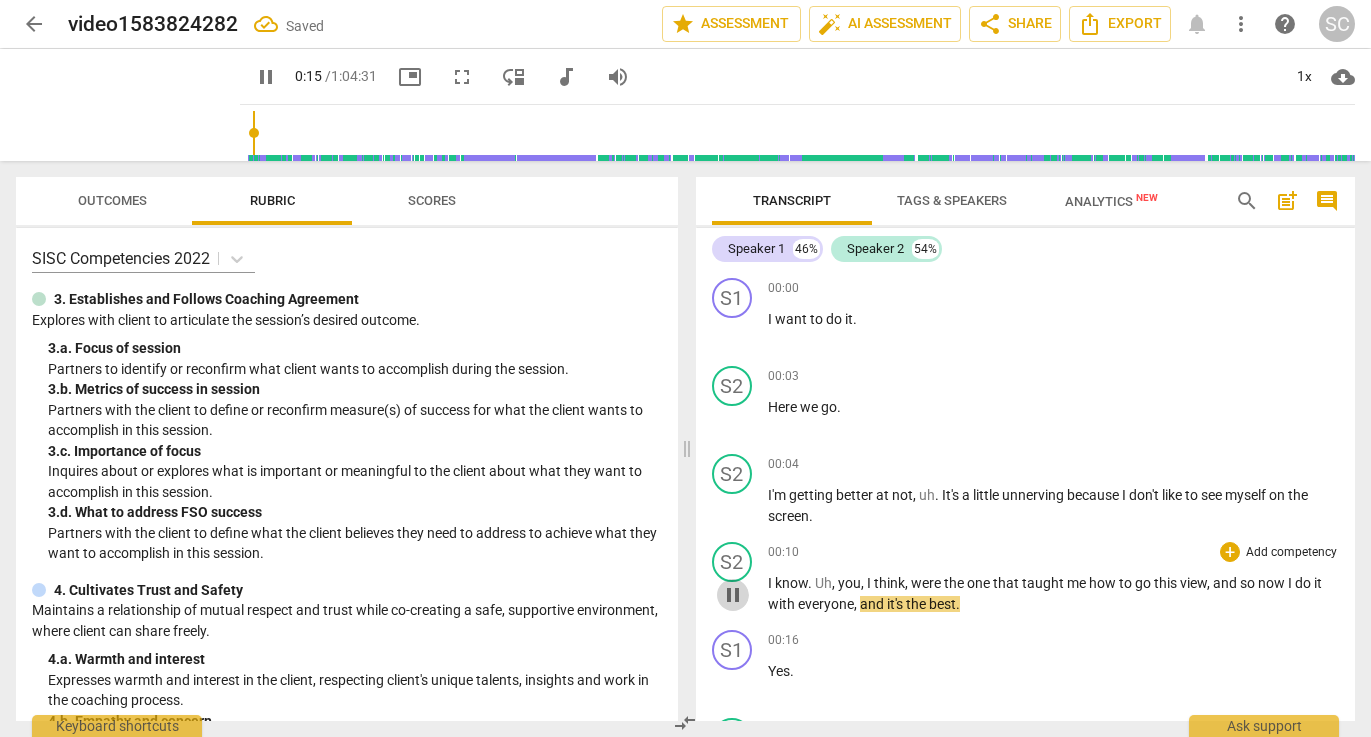 click on "pause" at bounding box center (733, 595) 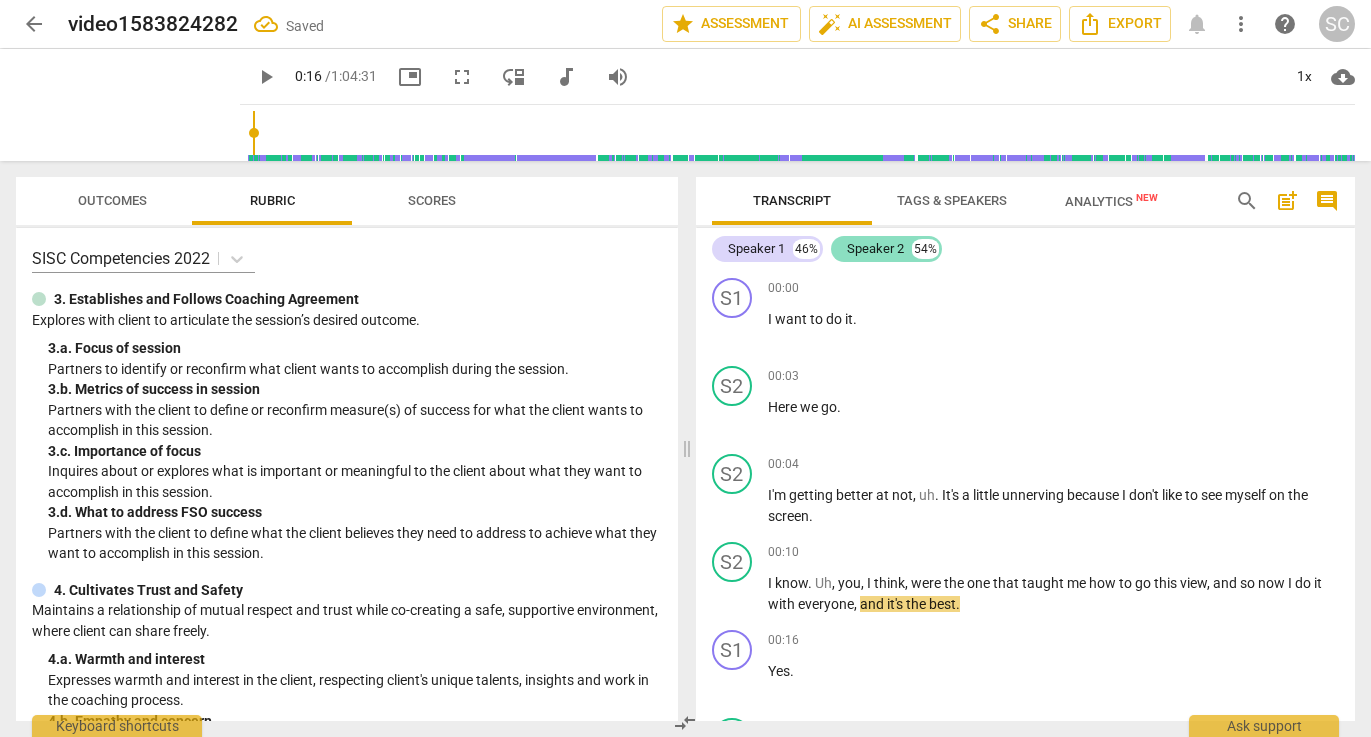 click on "Speaker 2" at bounding box center [875, 249] 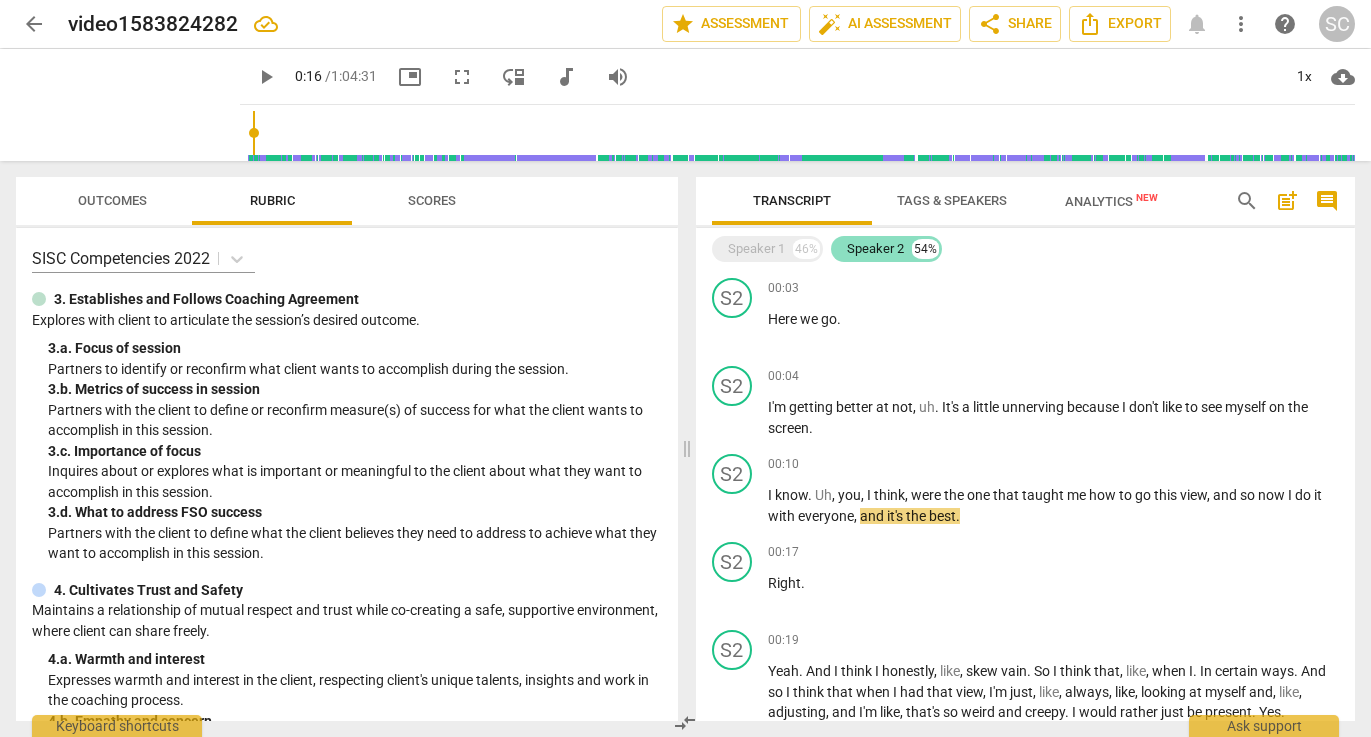 drag, startPoint x: 880, startPoint y: 243, endPoint x: 871, endPoint y: 257, distance: 16.643316 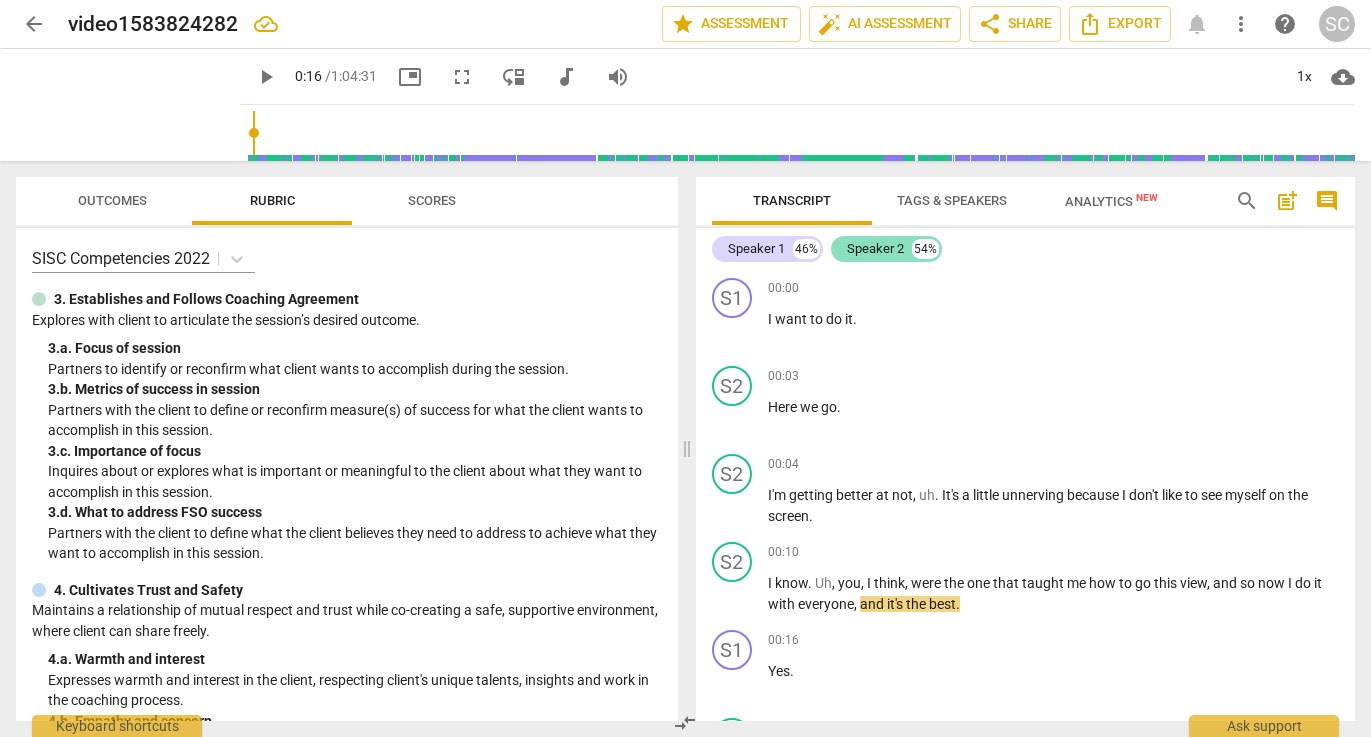 click on "Speaker 2" at bounding box center (875, 249) 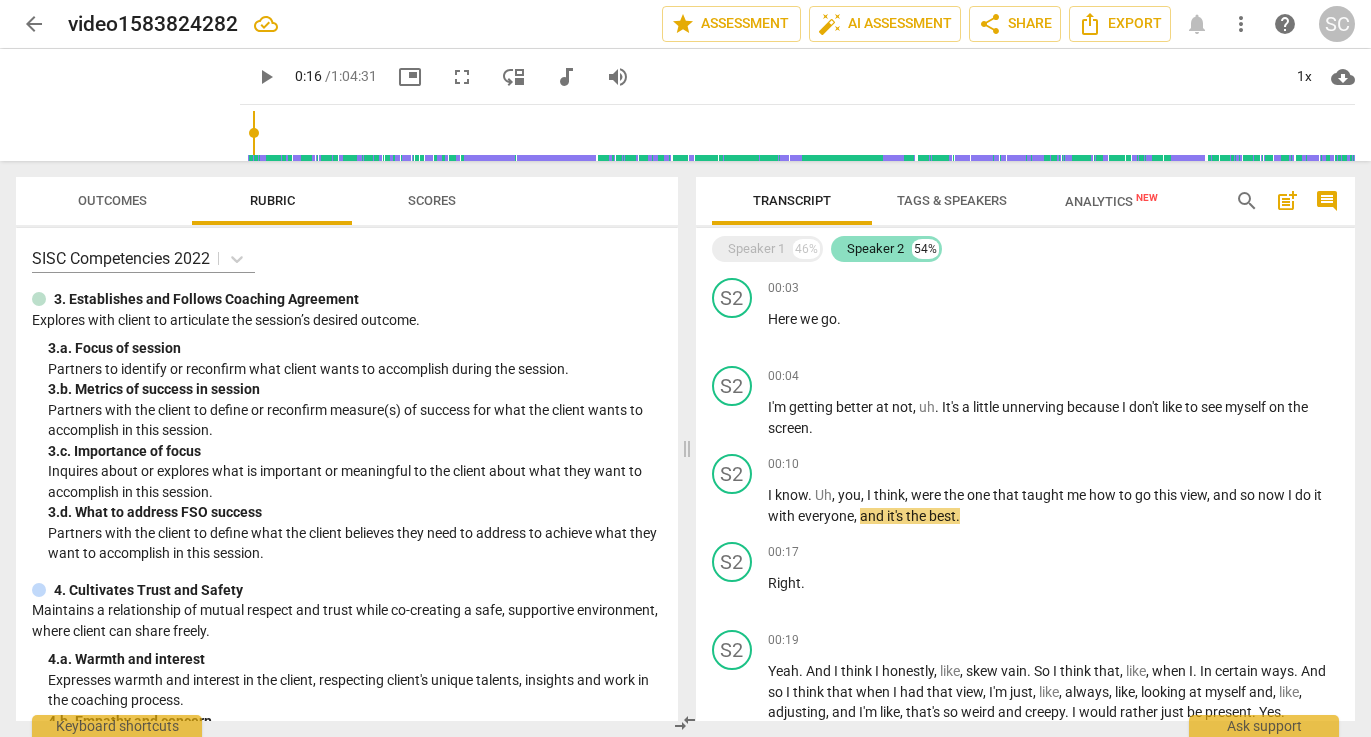 click on "54%" at bounding box center [925, 249] 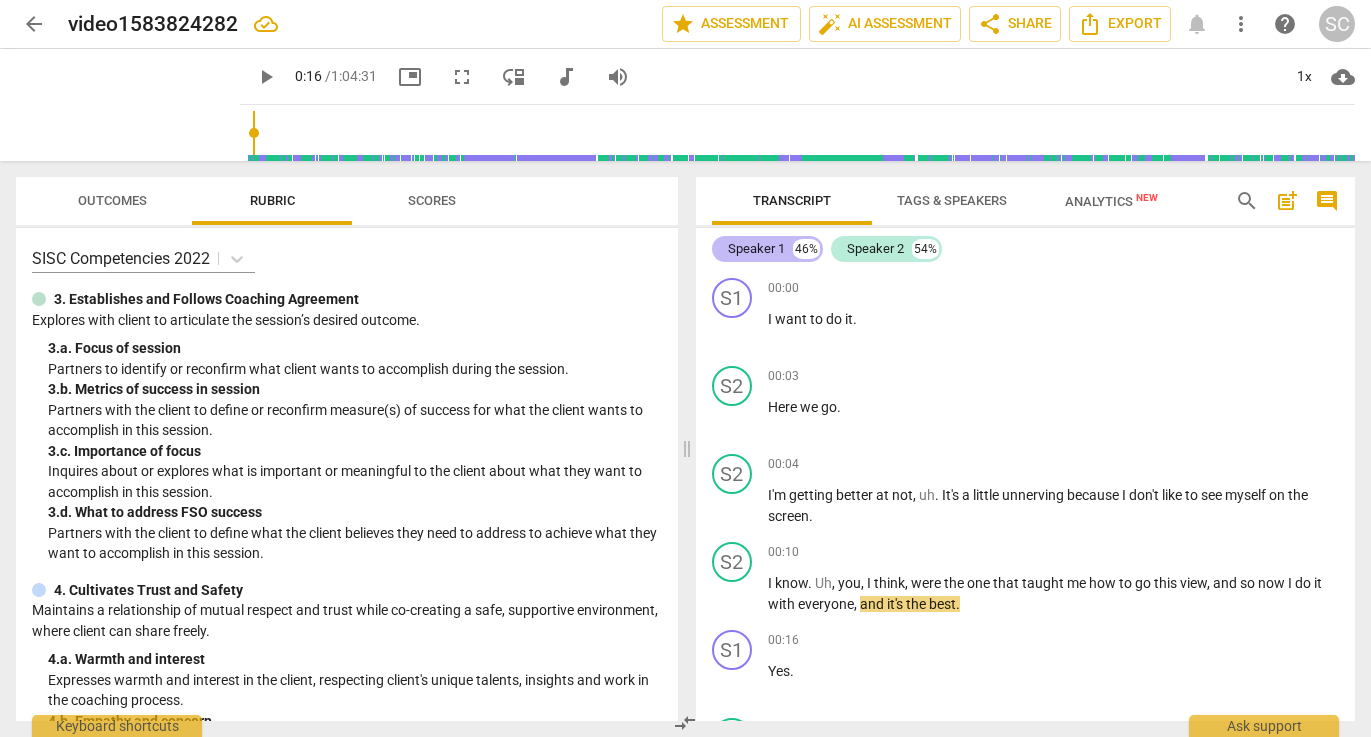 click on "Speaker 1" at bounding box center [756, 249] 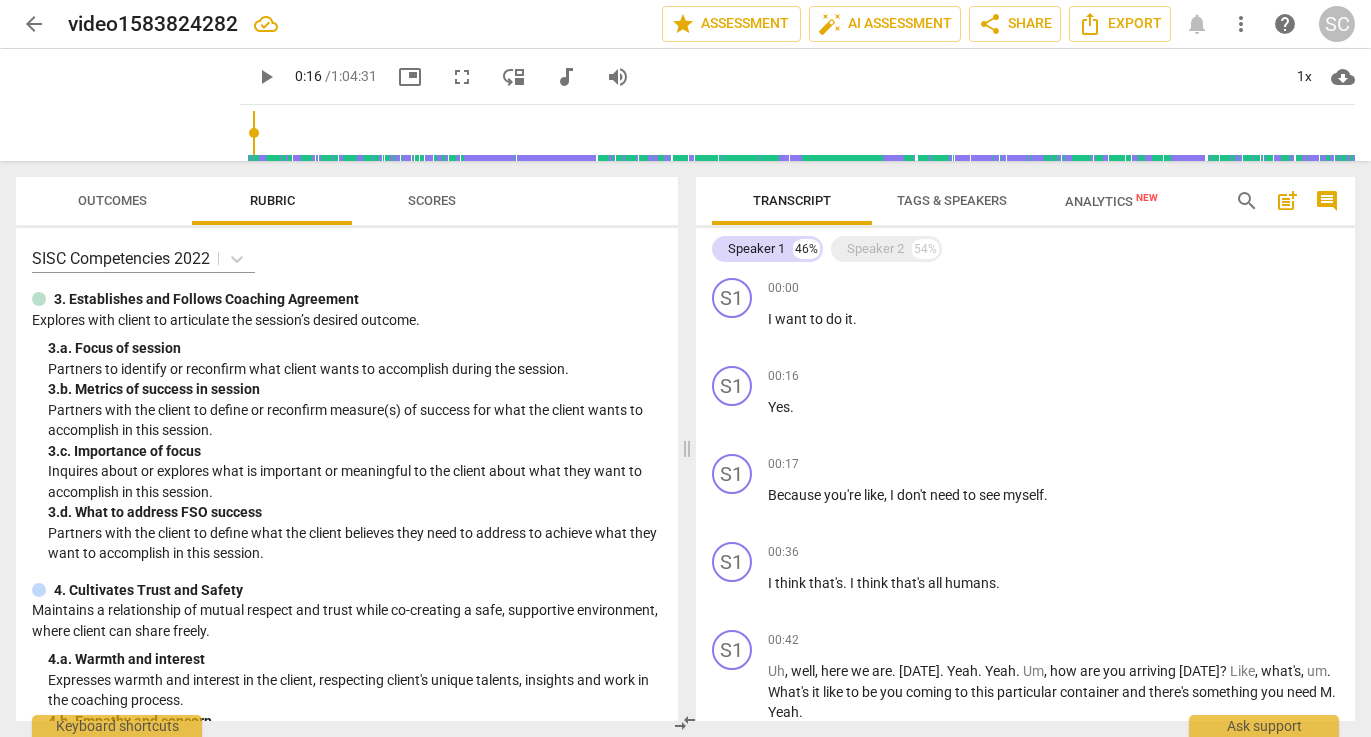 drag, startPoint x: 739, startPoint y: 254, endPoint x: 1350, endPoint y: 219, distance: 612.00165 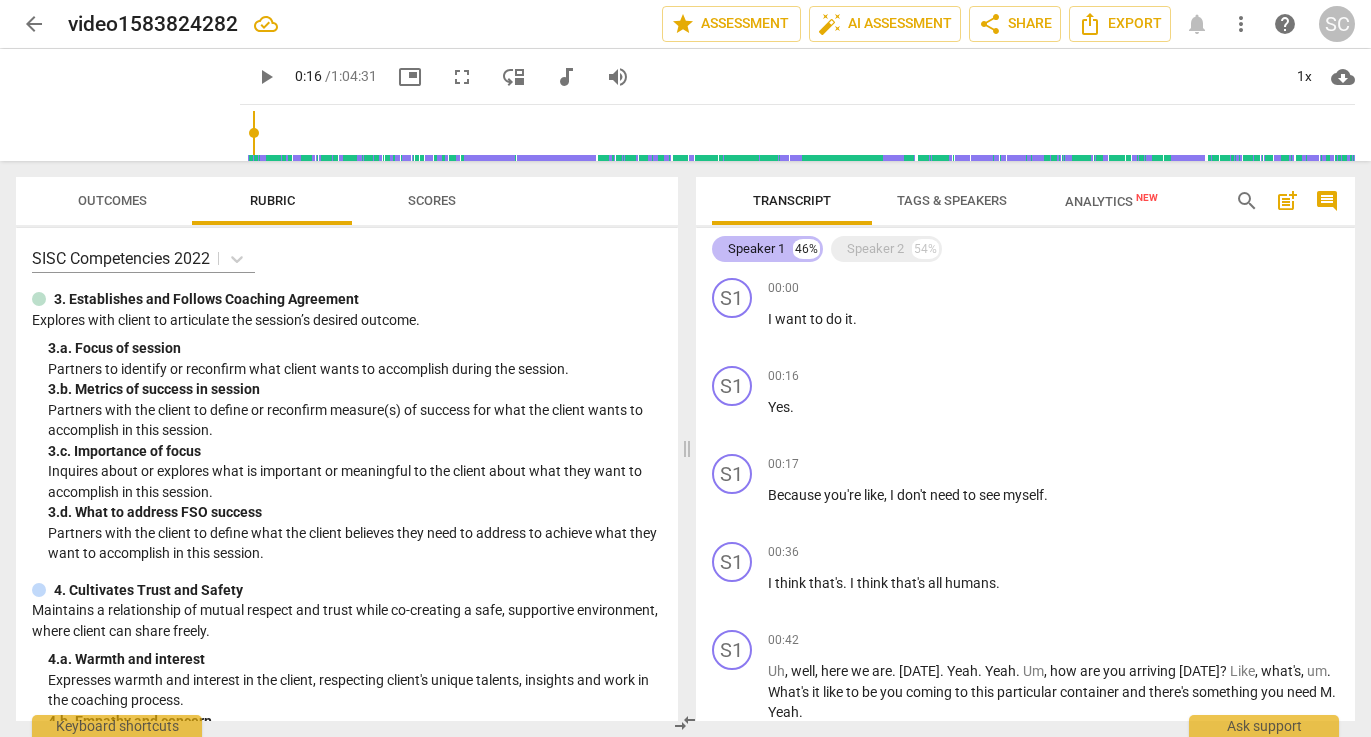 click on "Speaker 1" at bounding box center [756, 249] 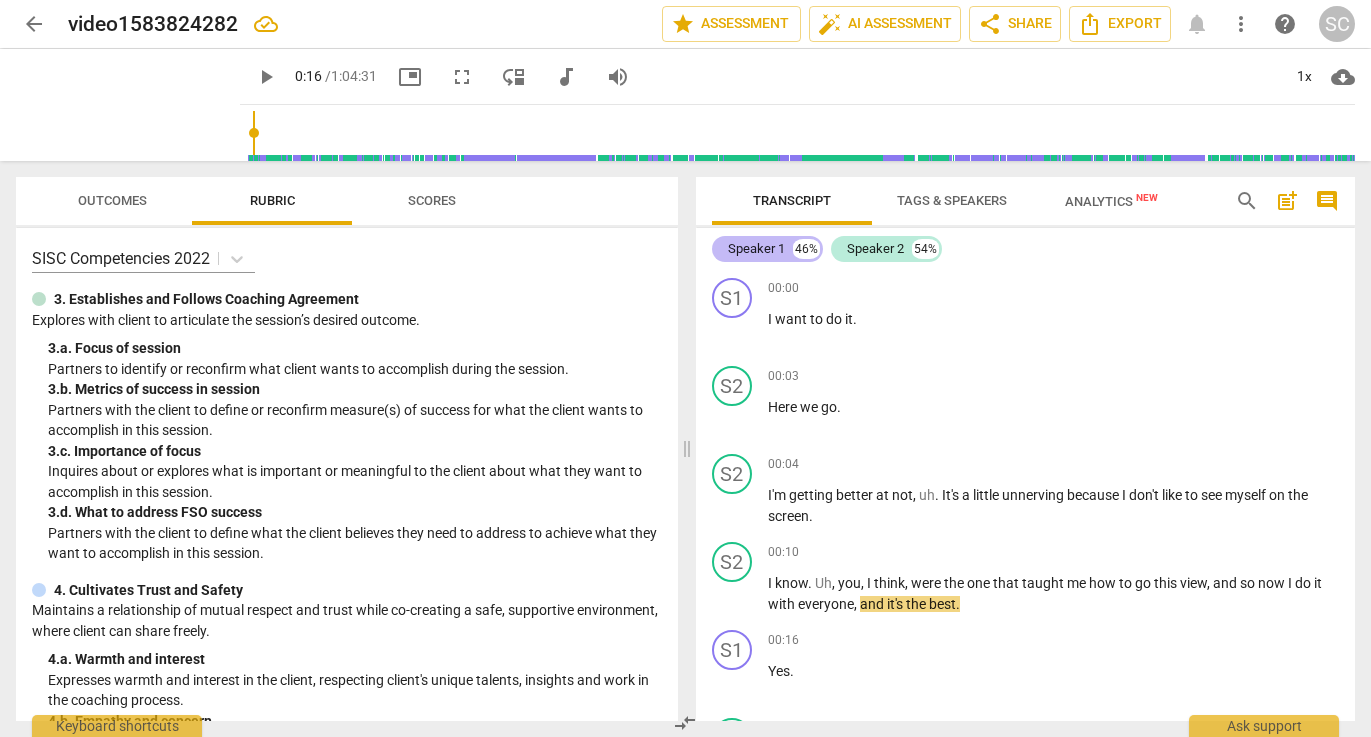 click on "Speaker 1" at bounding box center (756, 249) 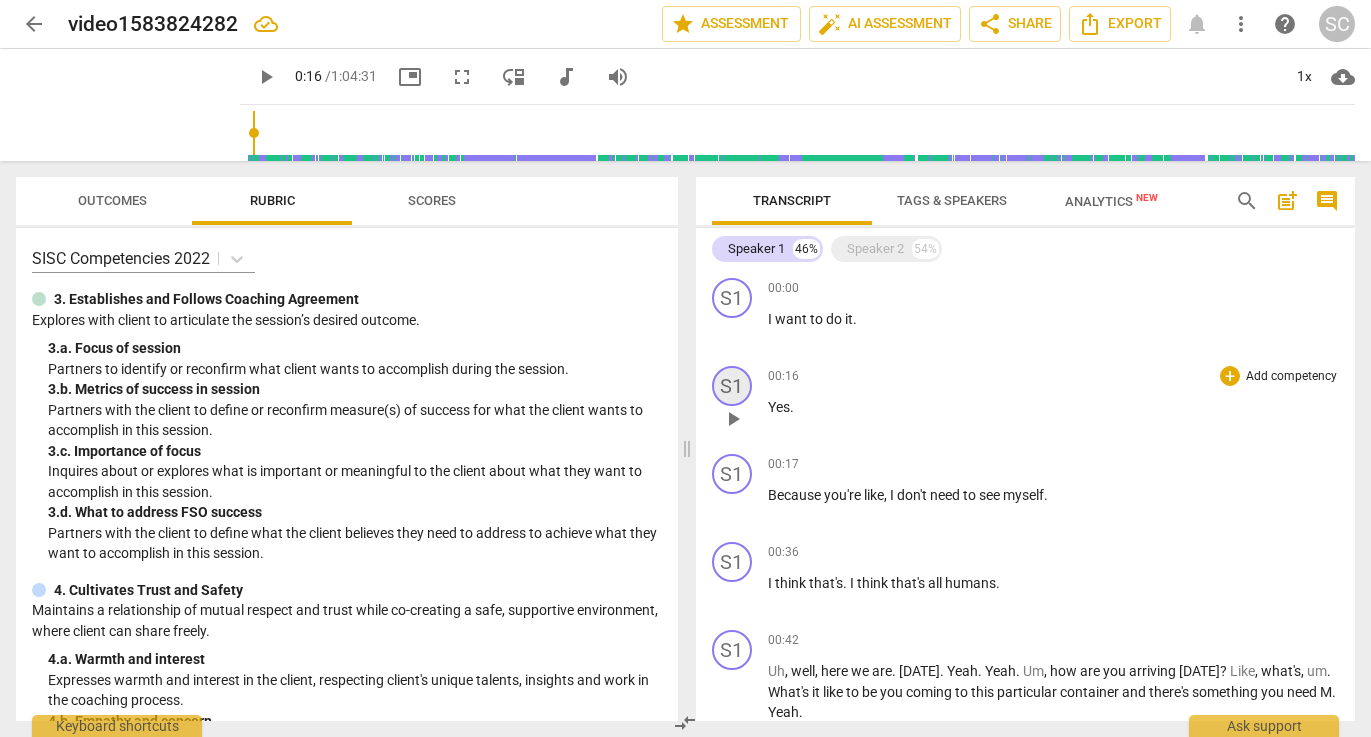 click on "S1" at bounding box center (732, 386) 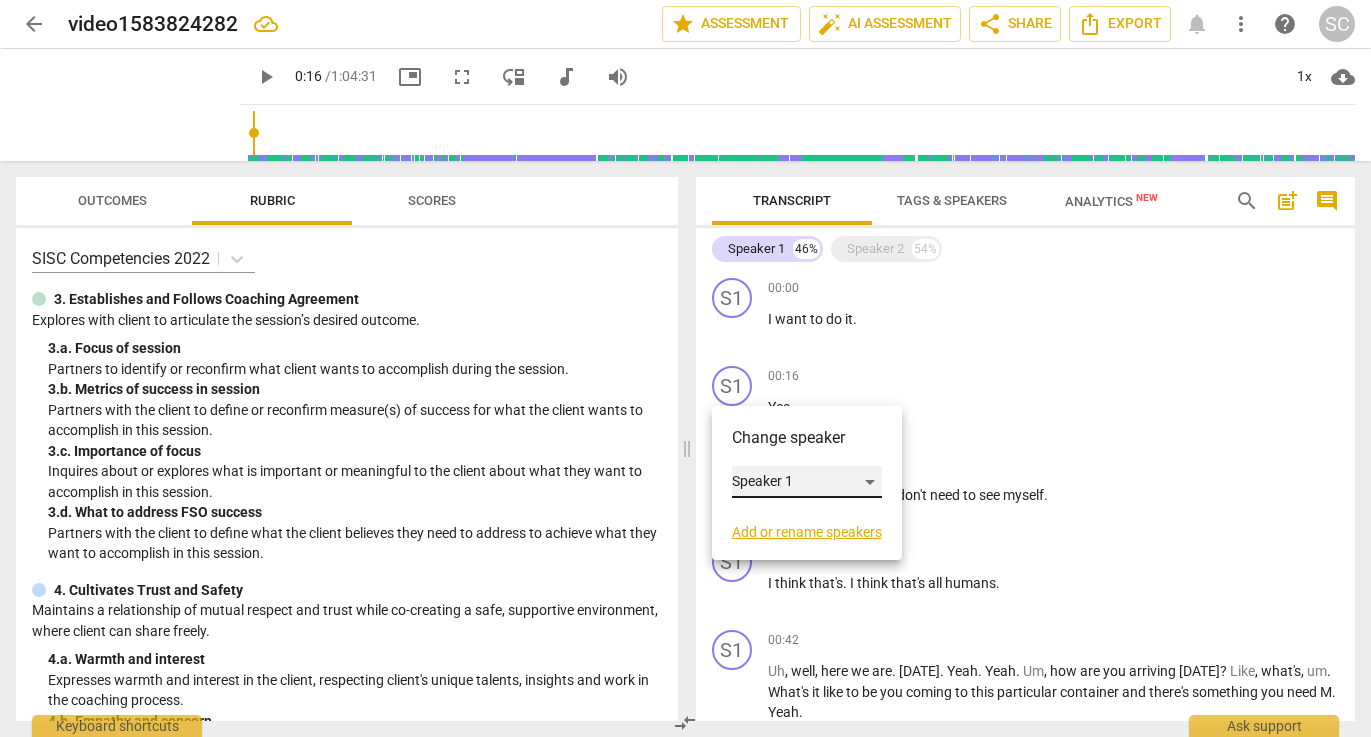 click on "Speaker 1" at bounding box center [807, 482] 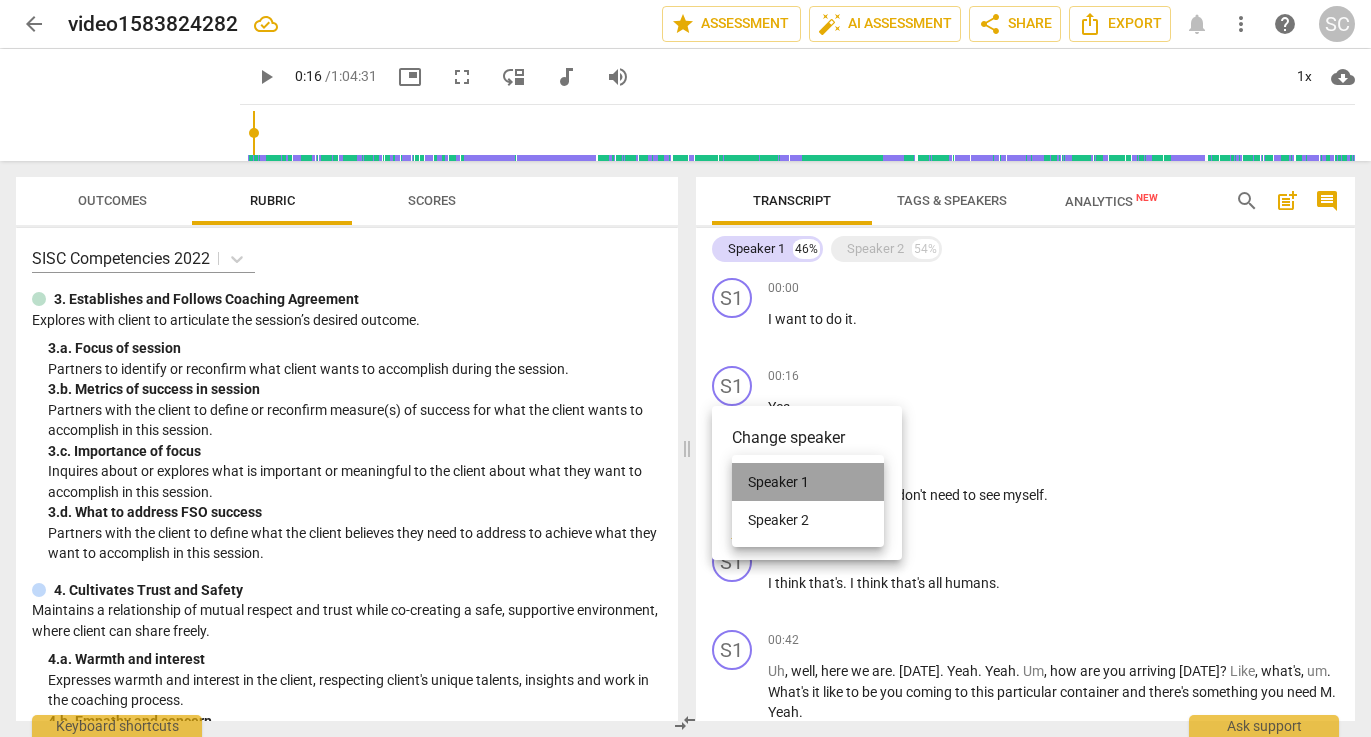 click on "Speaker 1" at bounding box center [808, 482] 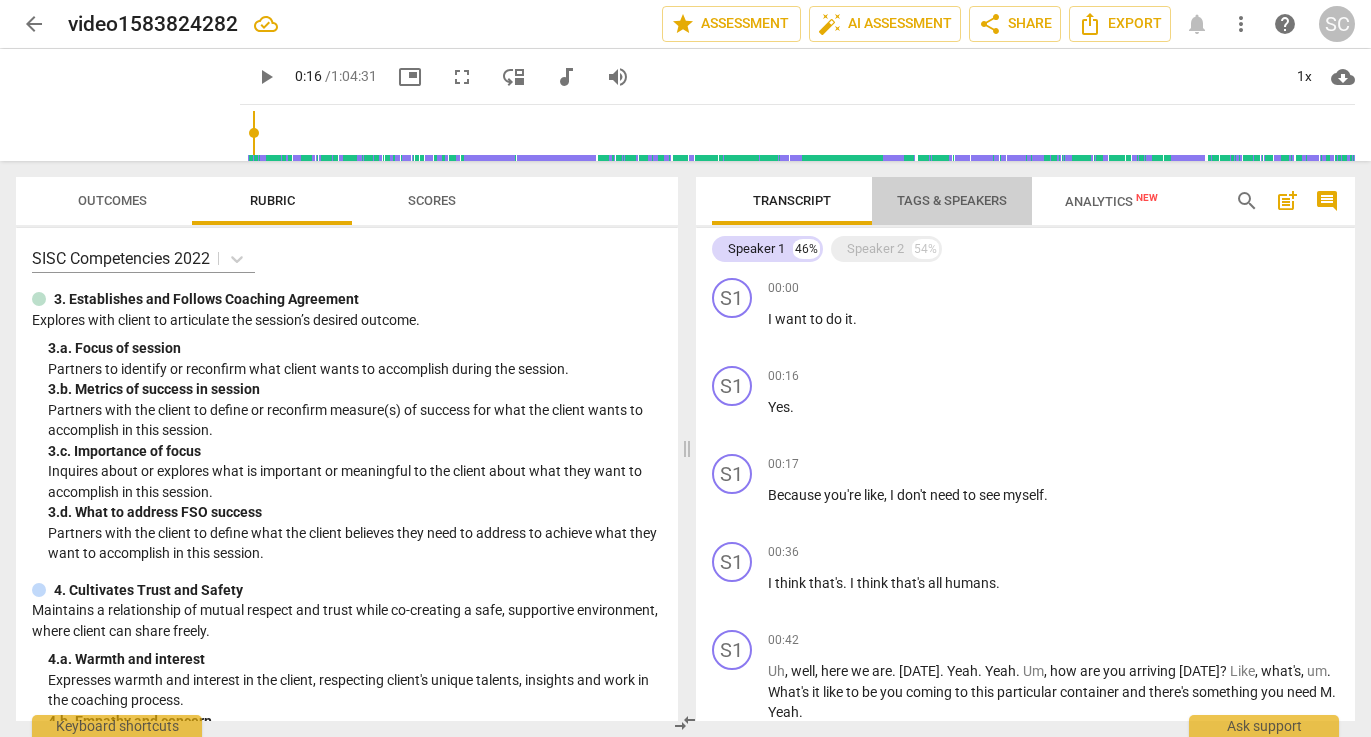 click on "Tags & Speakers" at bounding box center [952, 200] 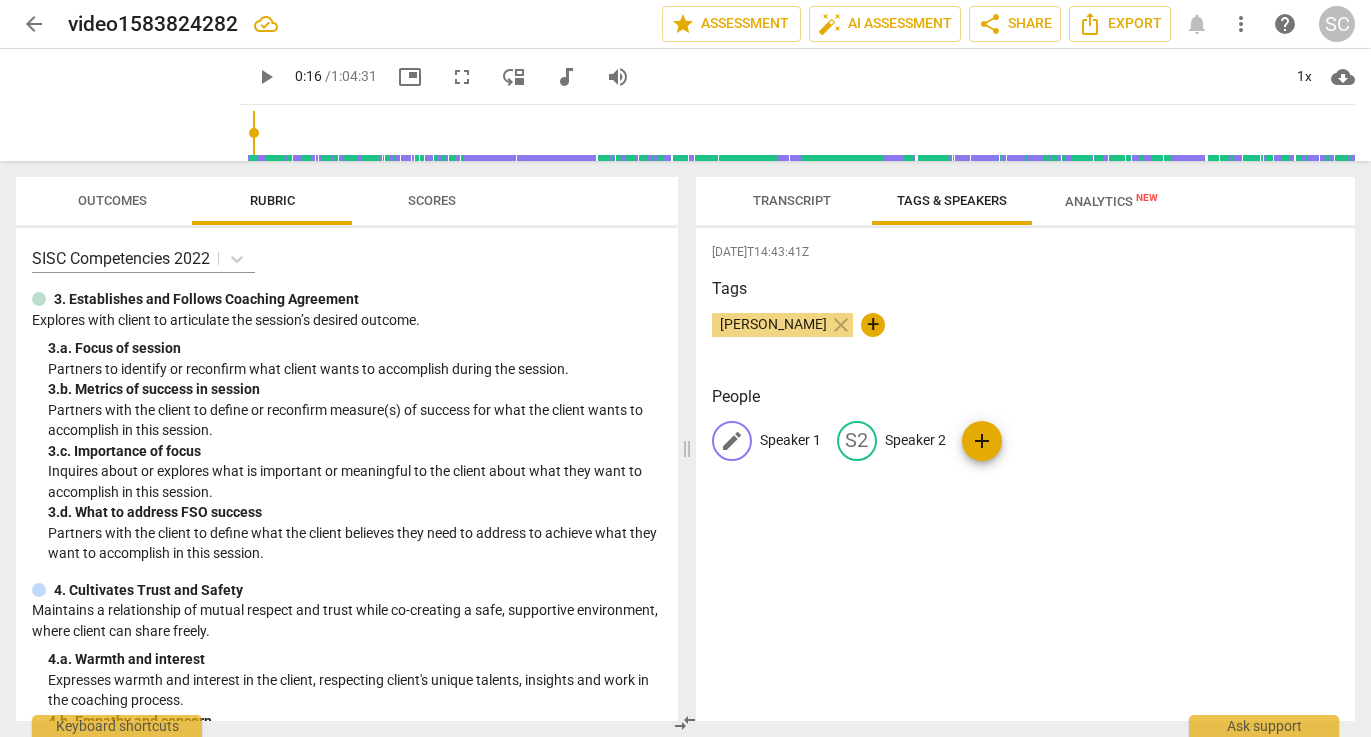 click on "Speaker 1" at bounding box center [790, 440] 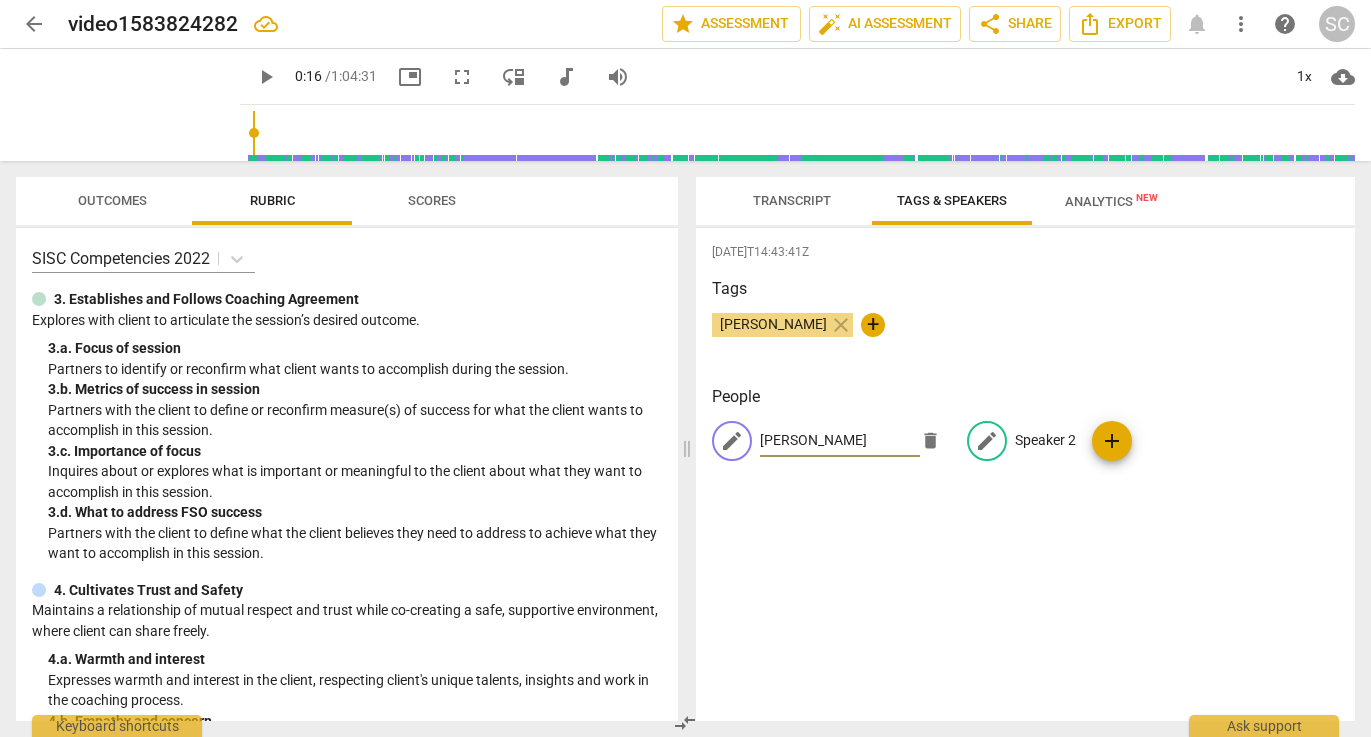 type on "[PERSON_NAME]" 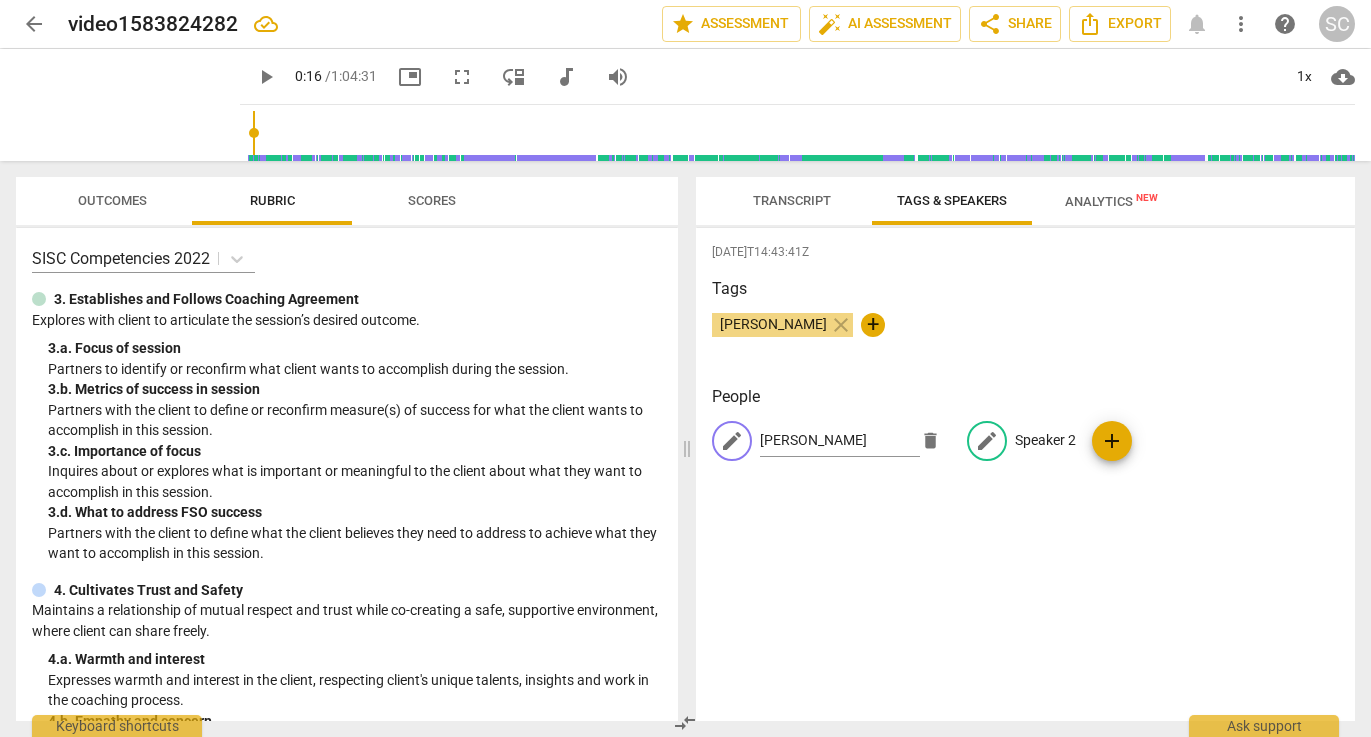 click on "Speaker 2" at bounding box center [1045, 440] 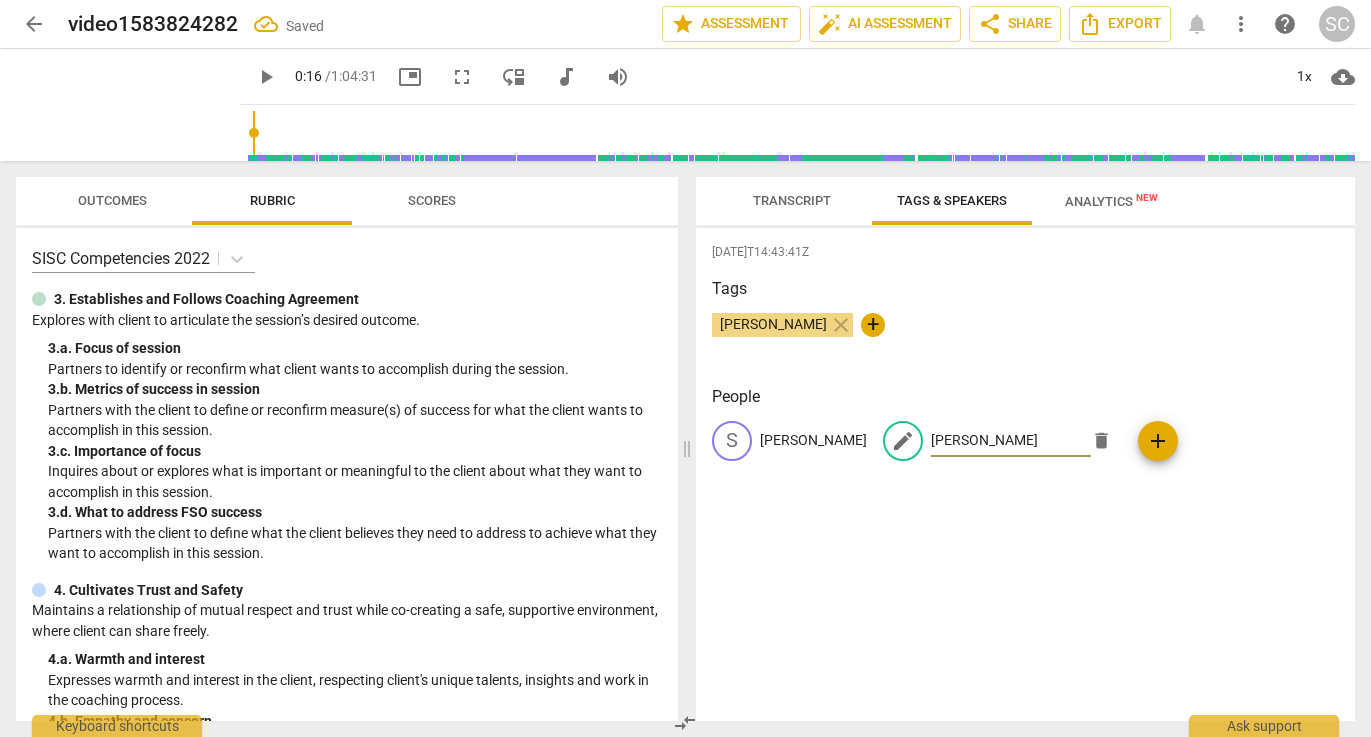type on "[PERSON_NAME]" 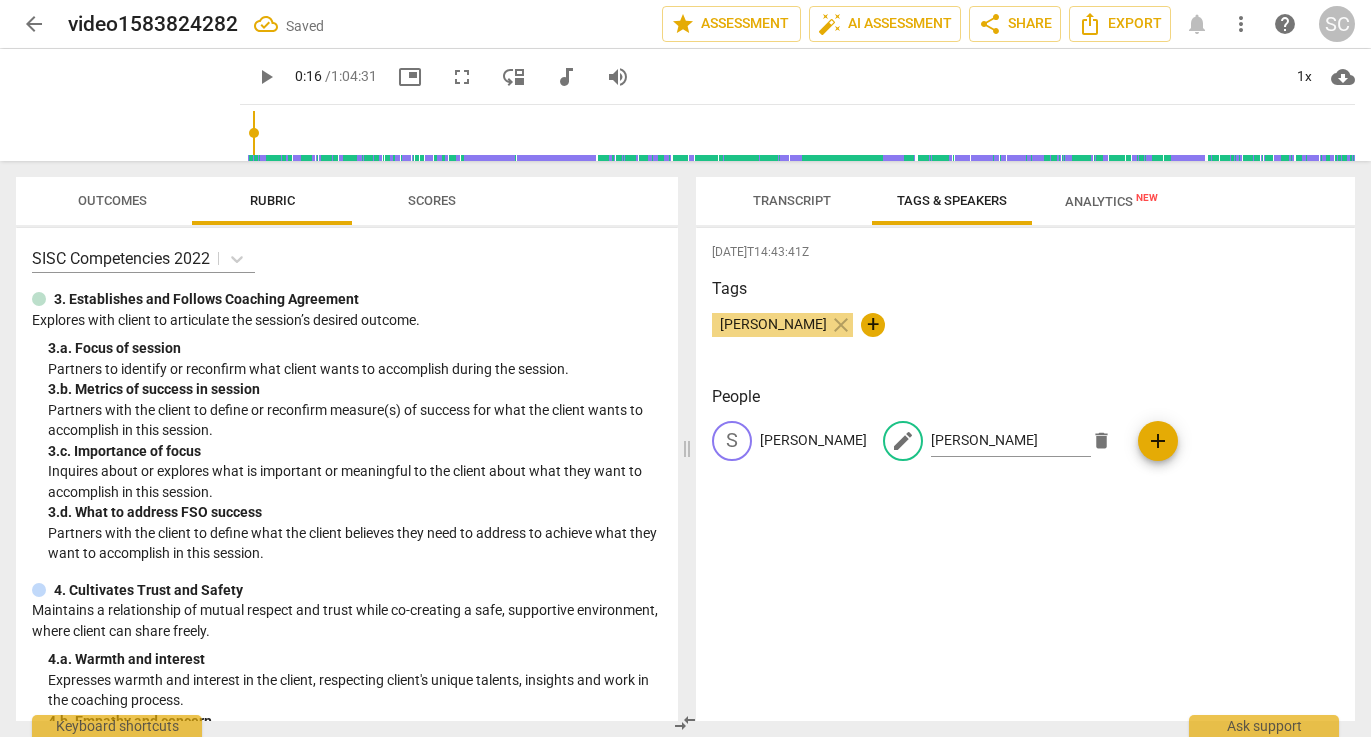 click on "[DATE]T14:43:41Z Tags [PERSON_NAME] close + People S [PERSON_NAME]  edit [PERSON_NAME] delete add" at bounding box center [1026, 474] 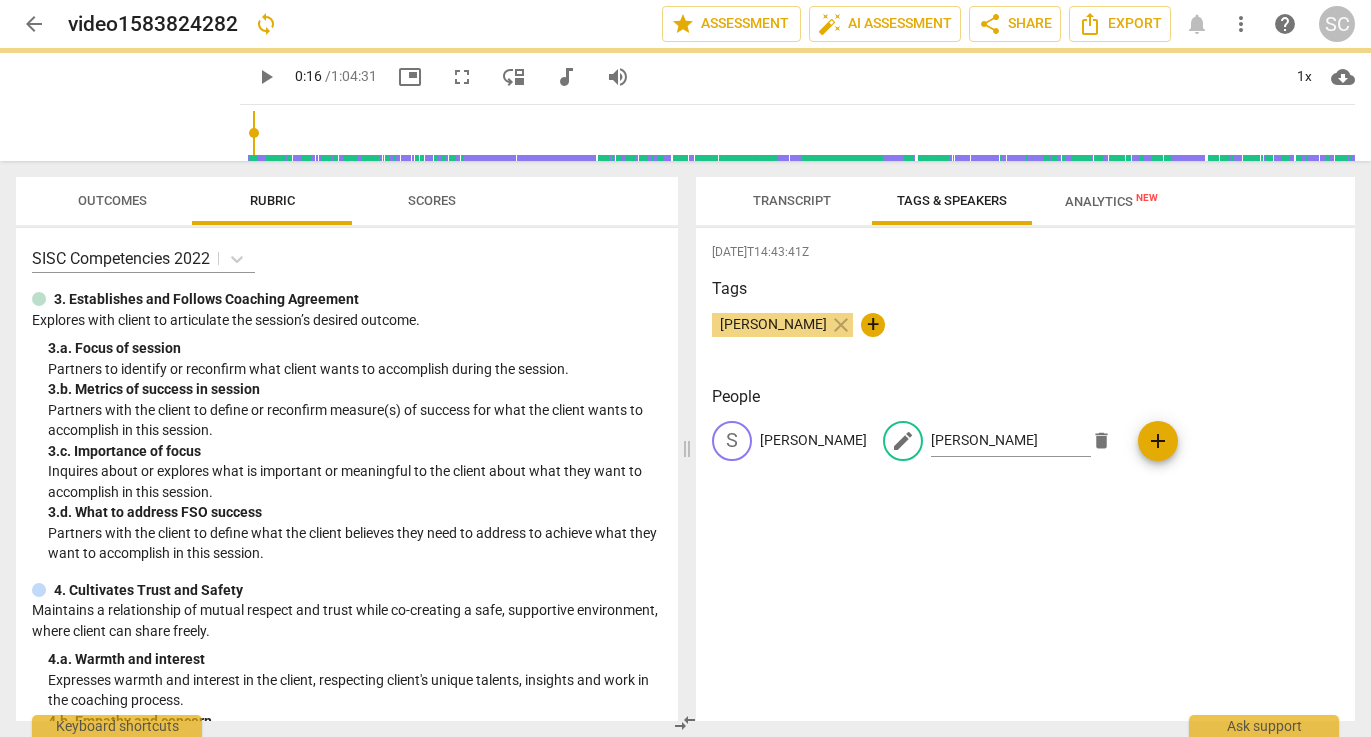 click on "[DATE]T14:43:41Z Tags [PERSON_NAME] close + People S [PERSON_NAME]  edit [PERSON_NAME] delete add" at bounding box center [1026, 474] 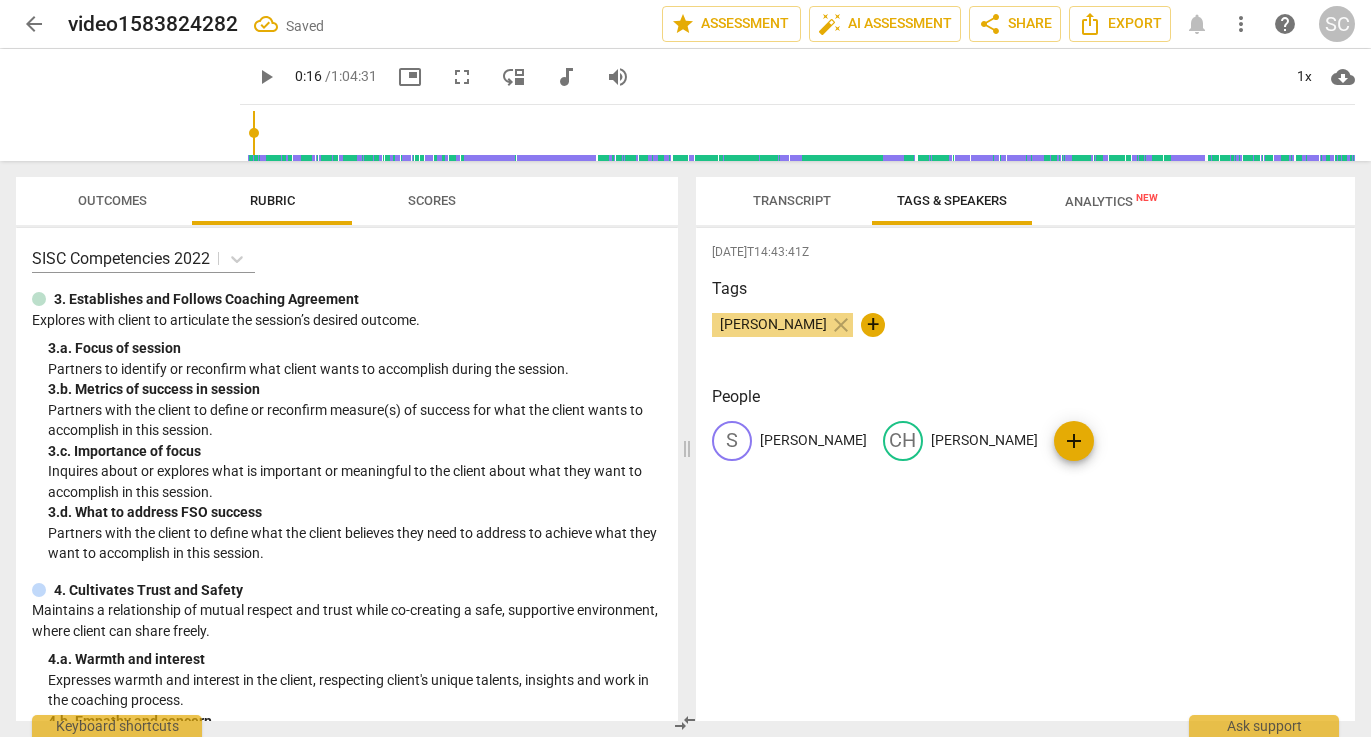 click on "[PERSON_NAME] close +" at bounding box center [1026, 333] 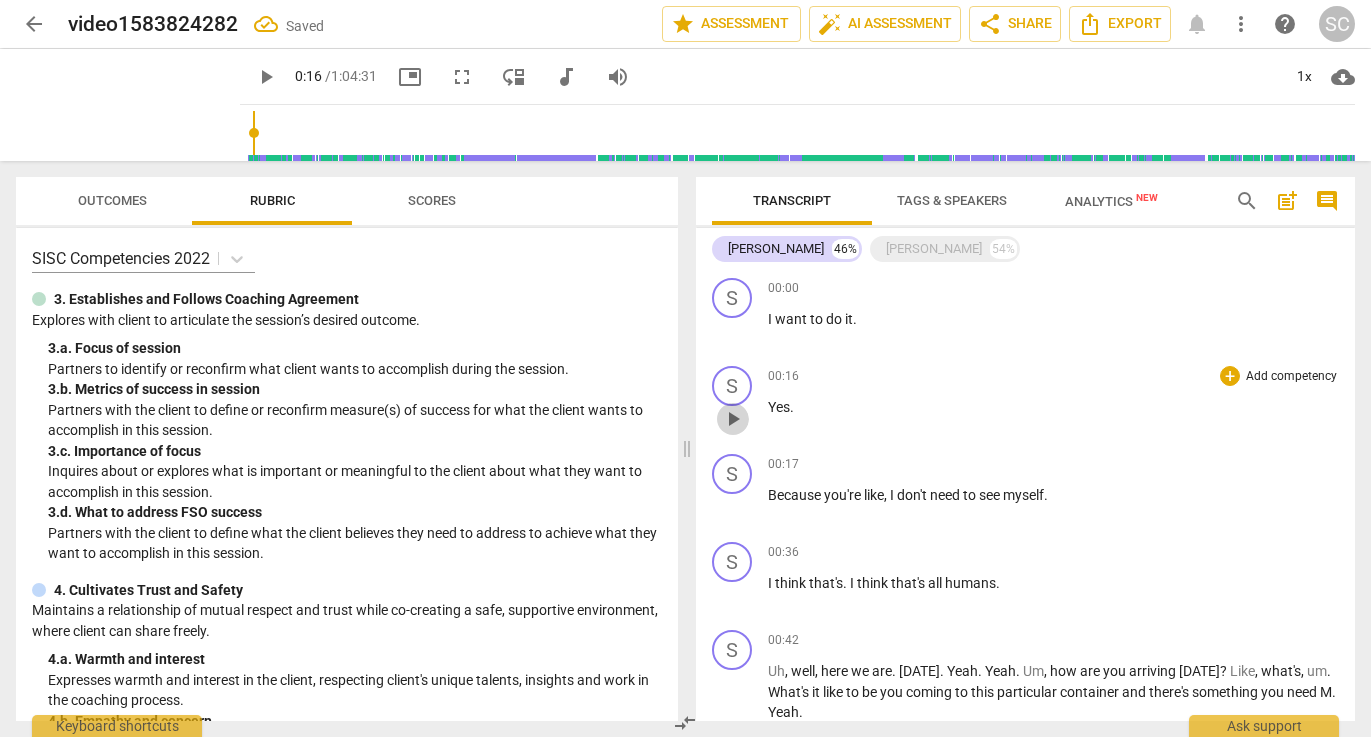 click on "play_arrow" at bounding box center [733, 419] 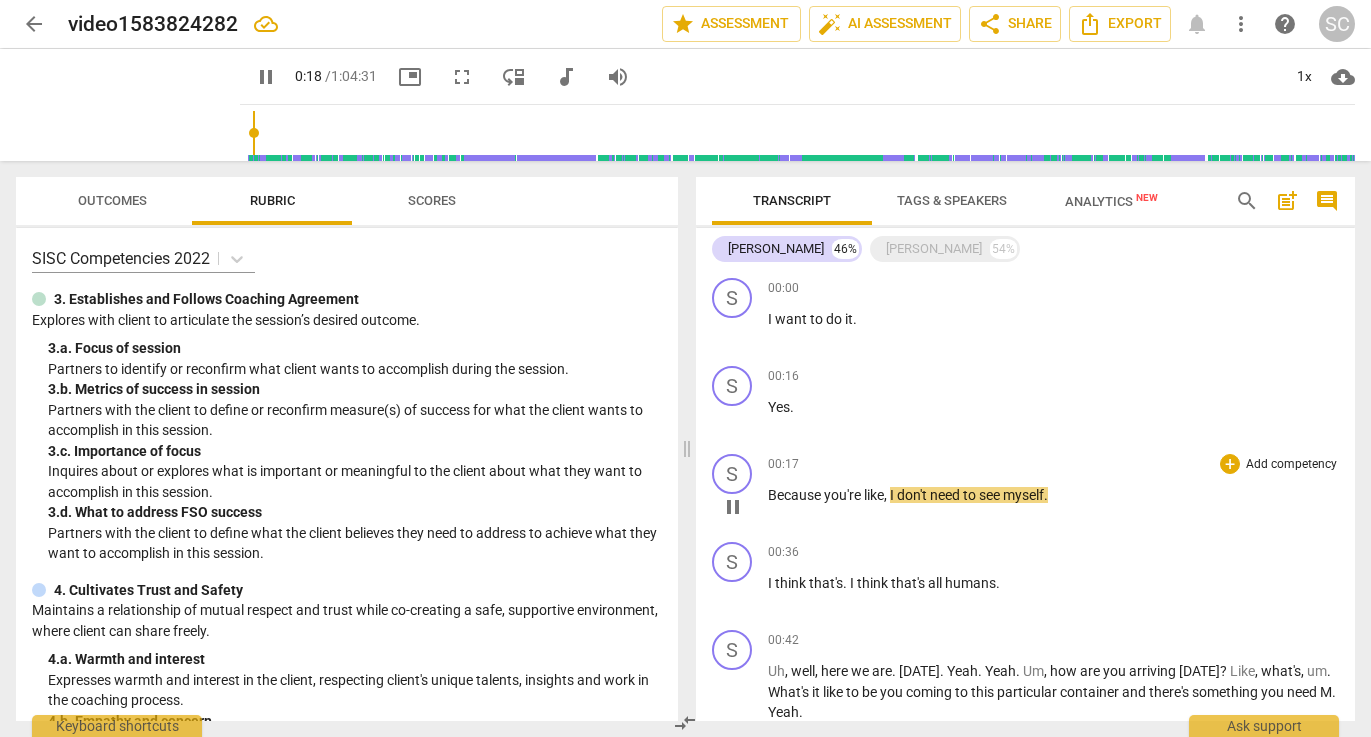 click on "Because" at bounding box center (796, 495) 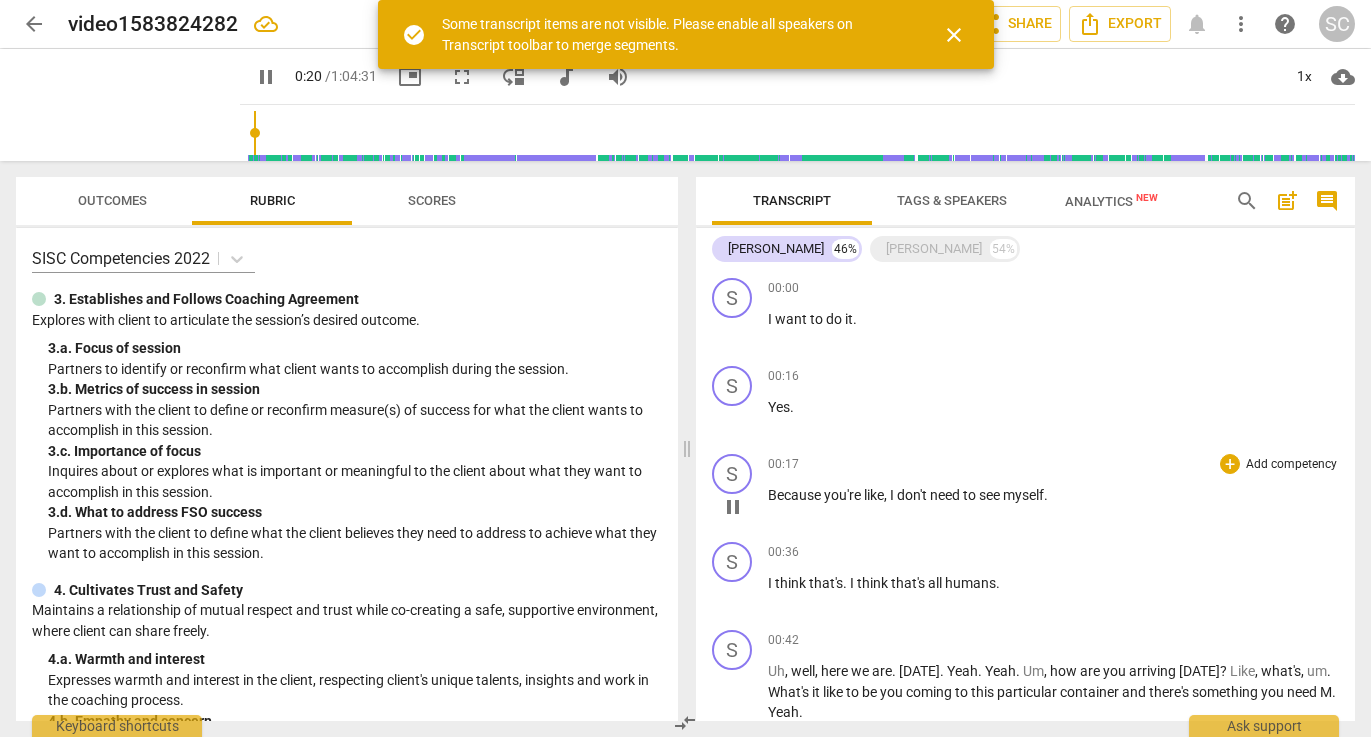 click on "Because" at bounding box center [796, 495] 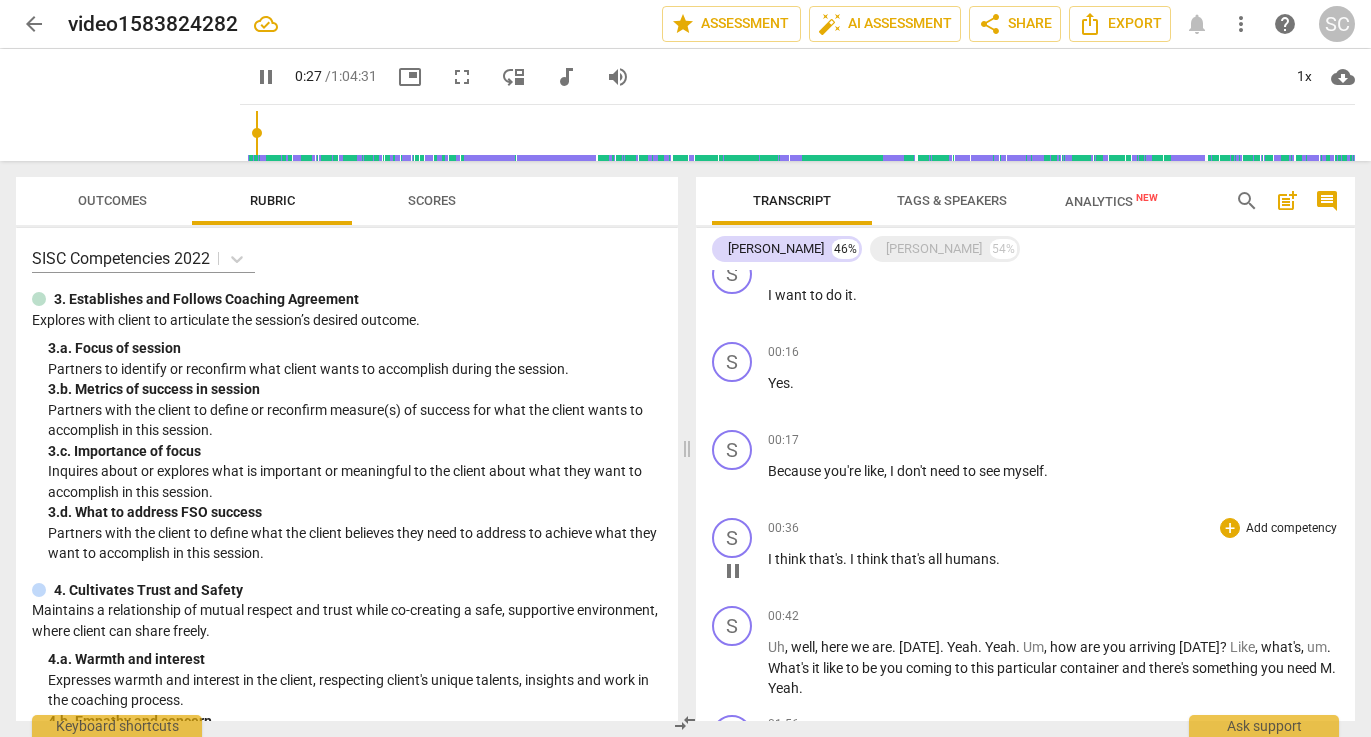 scroll, scrollTop: 21, scrollLeft: 0, axis: vertical 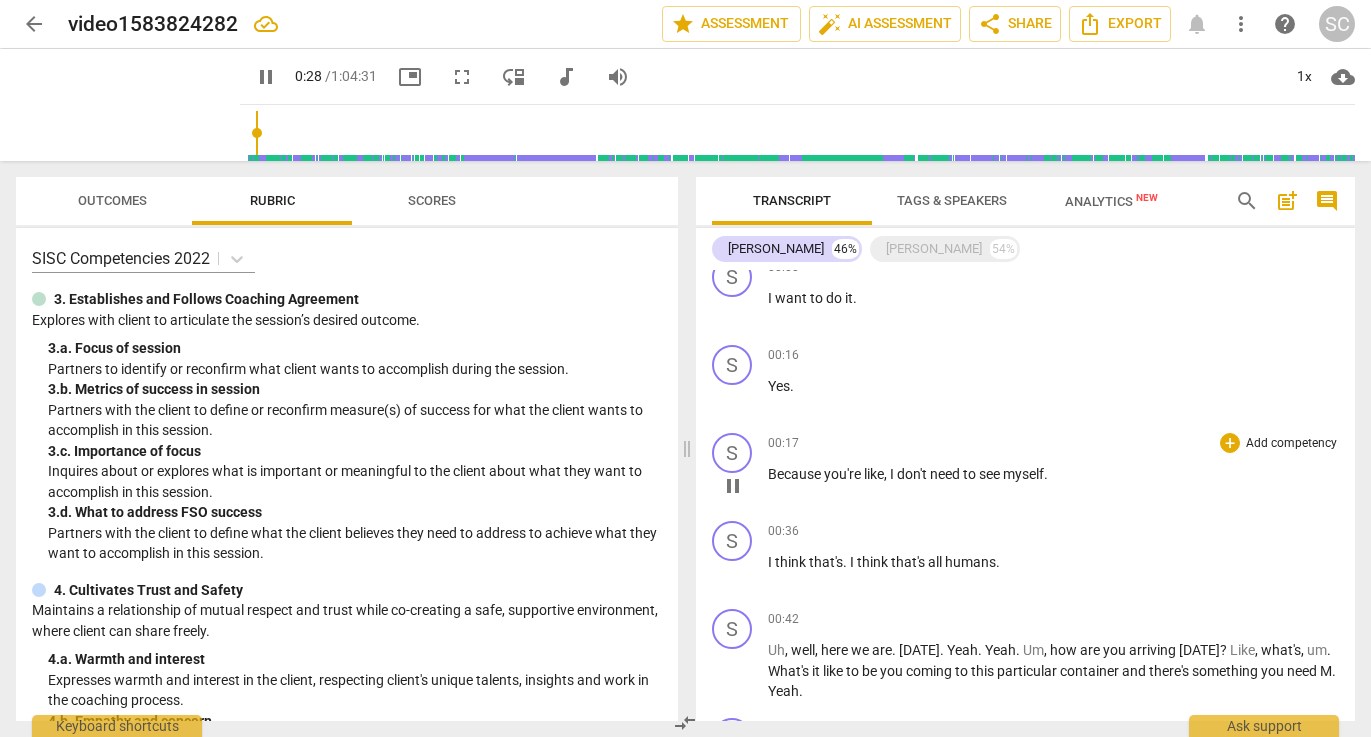click on "like" at bounding box center [874, 474] 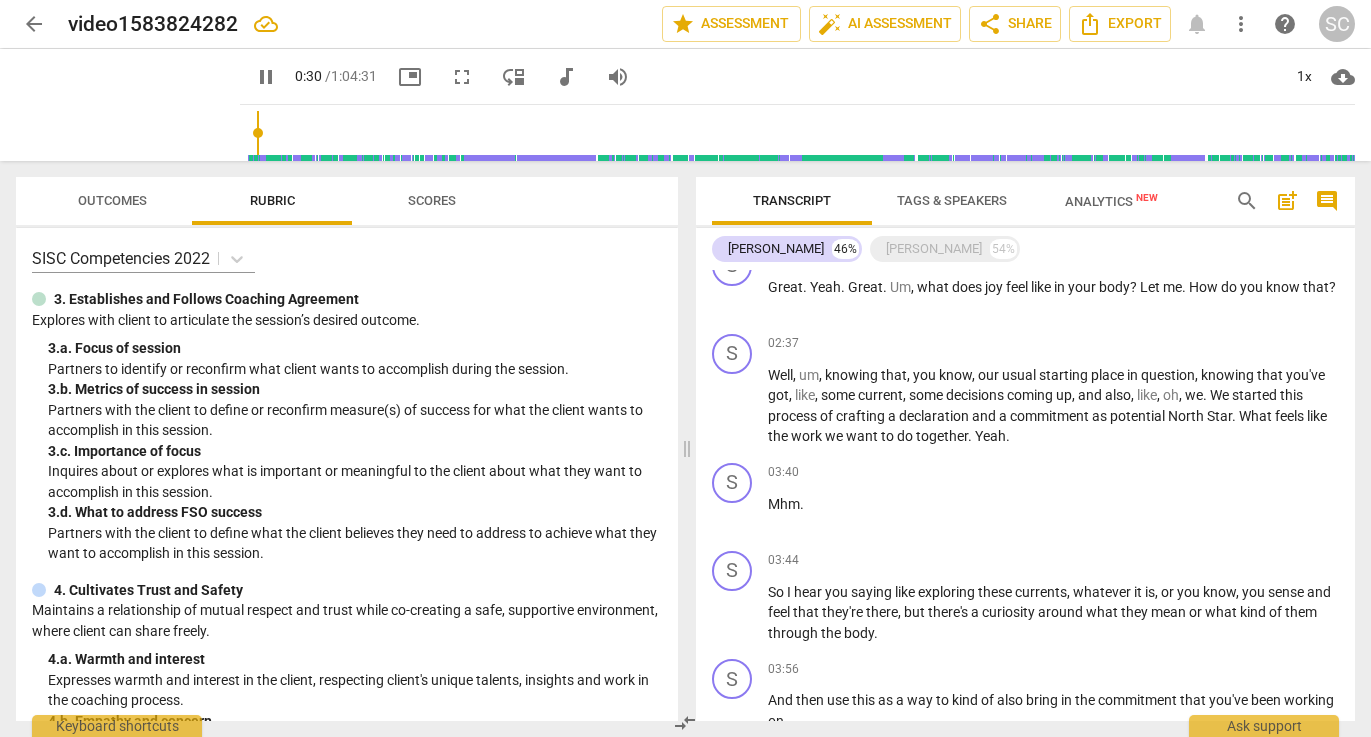 scroll, scrollTop: 598, scrollLeft: 0, axis: vertical 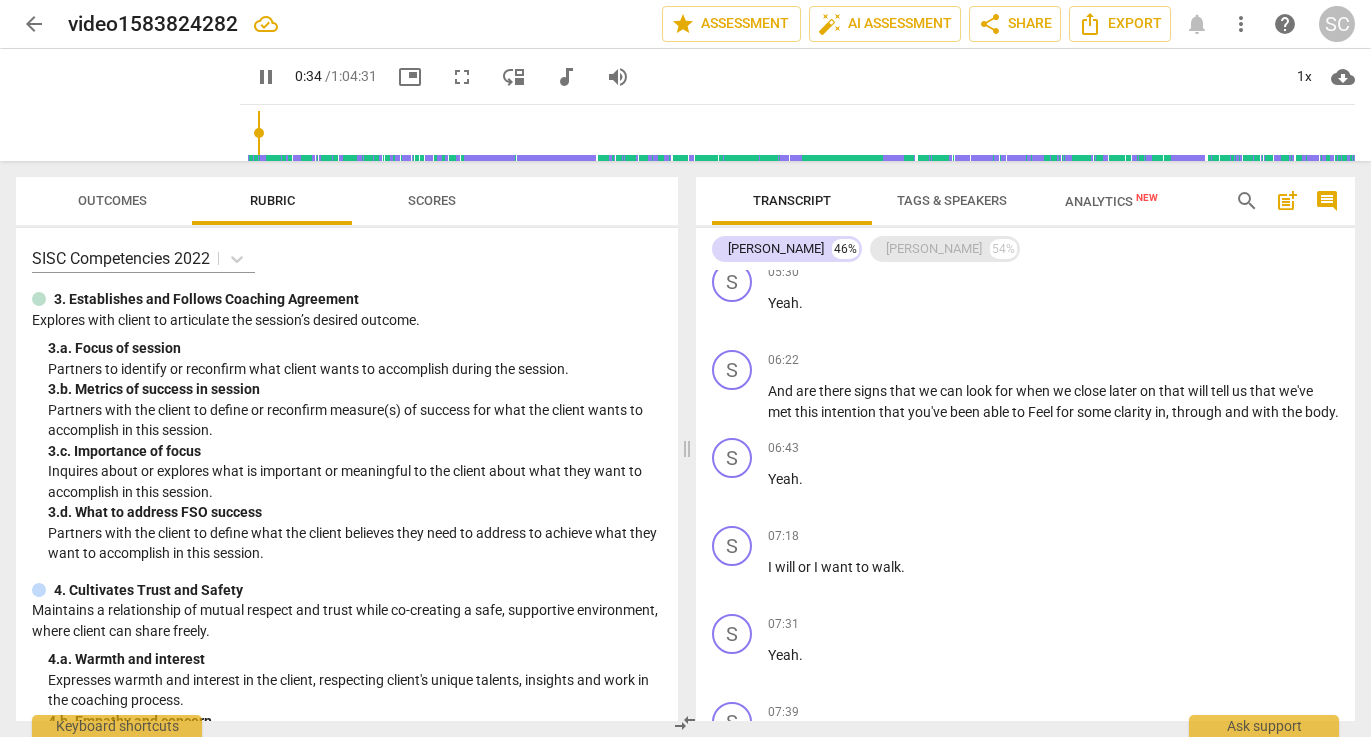 click on "[PERSON_NAME]" at bounding box center [934, 249] 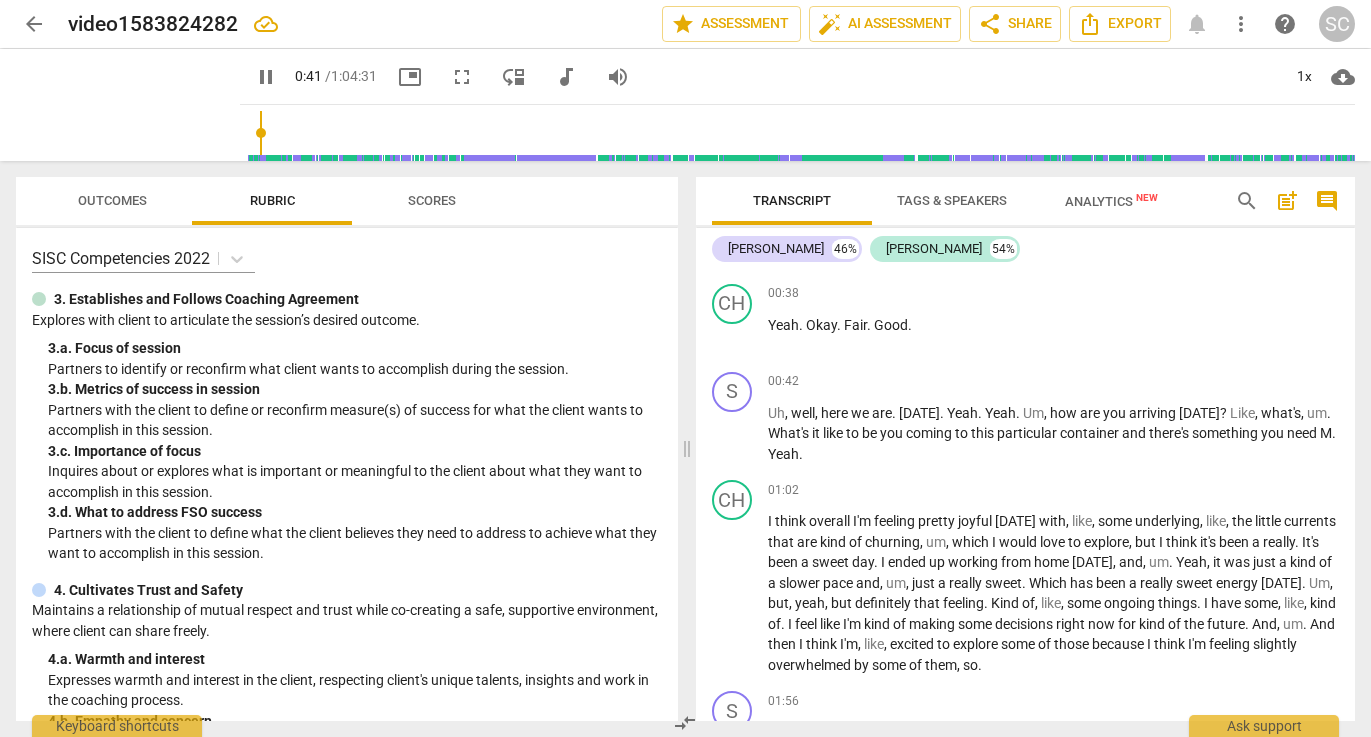 scroll, scrollTop: 813, scrollLeft: 0, axis: vertical 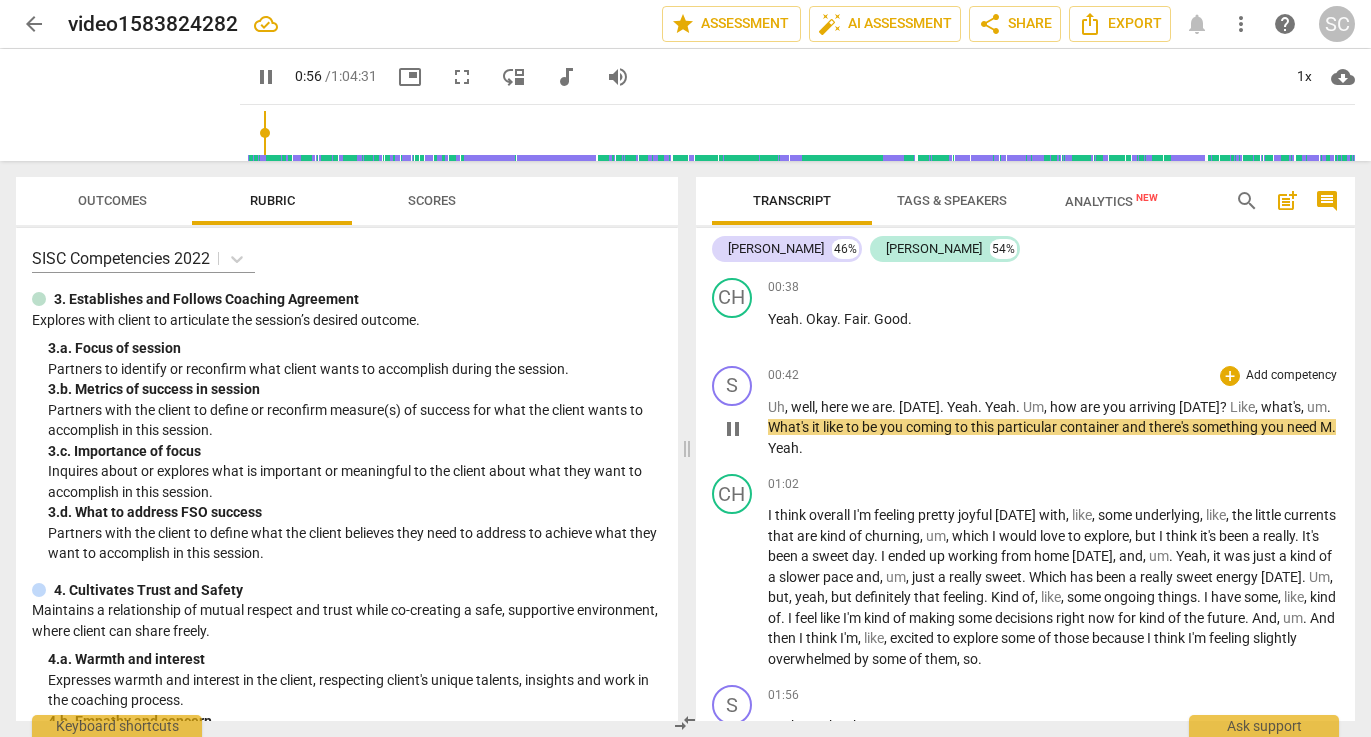click on "Yeah" at bounding box center [783, 448] 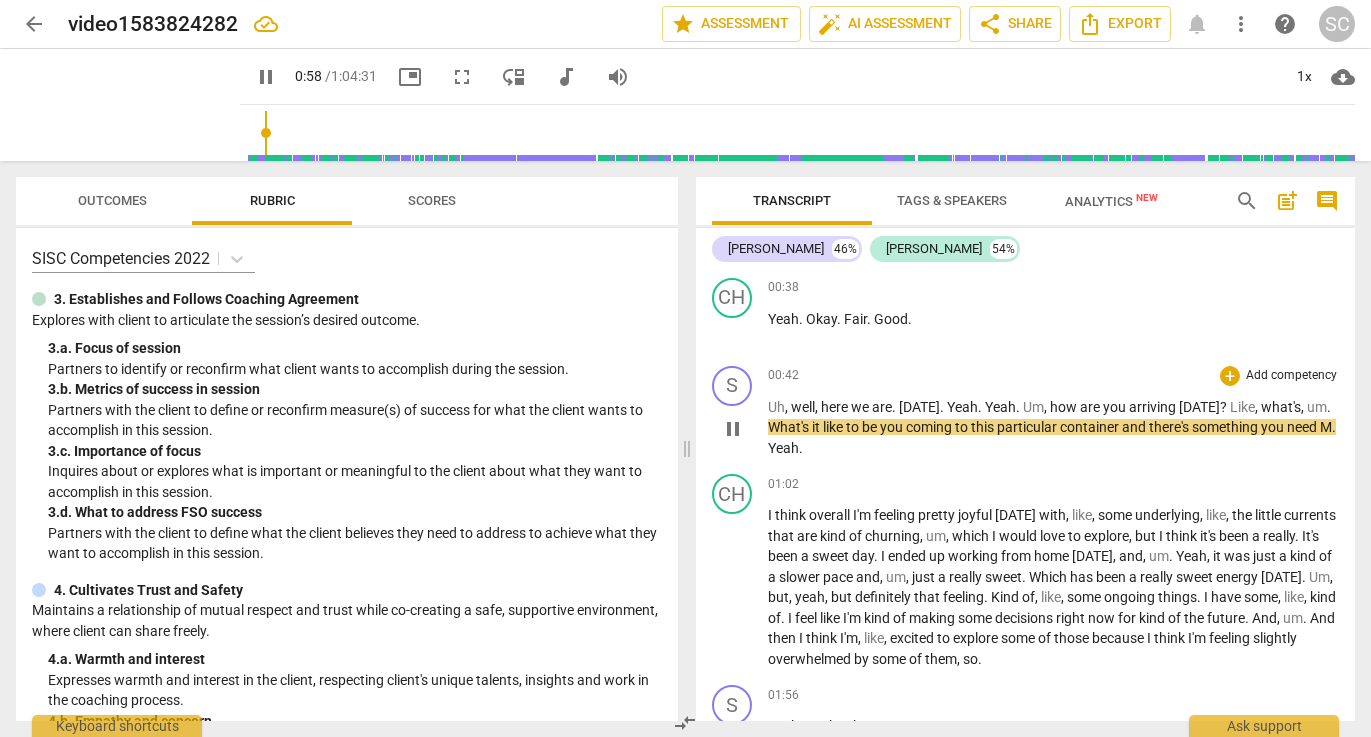 click on "." at bounding box center [1334, 427] 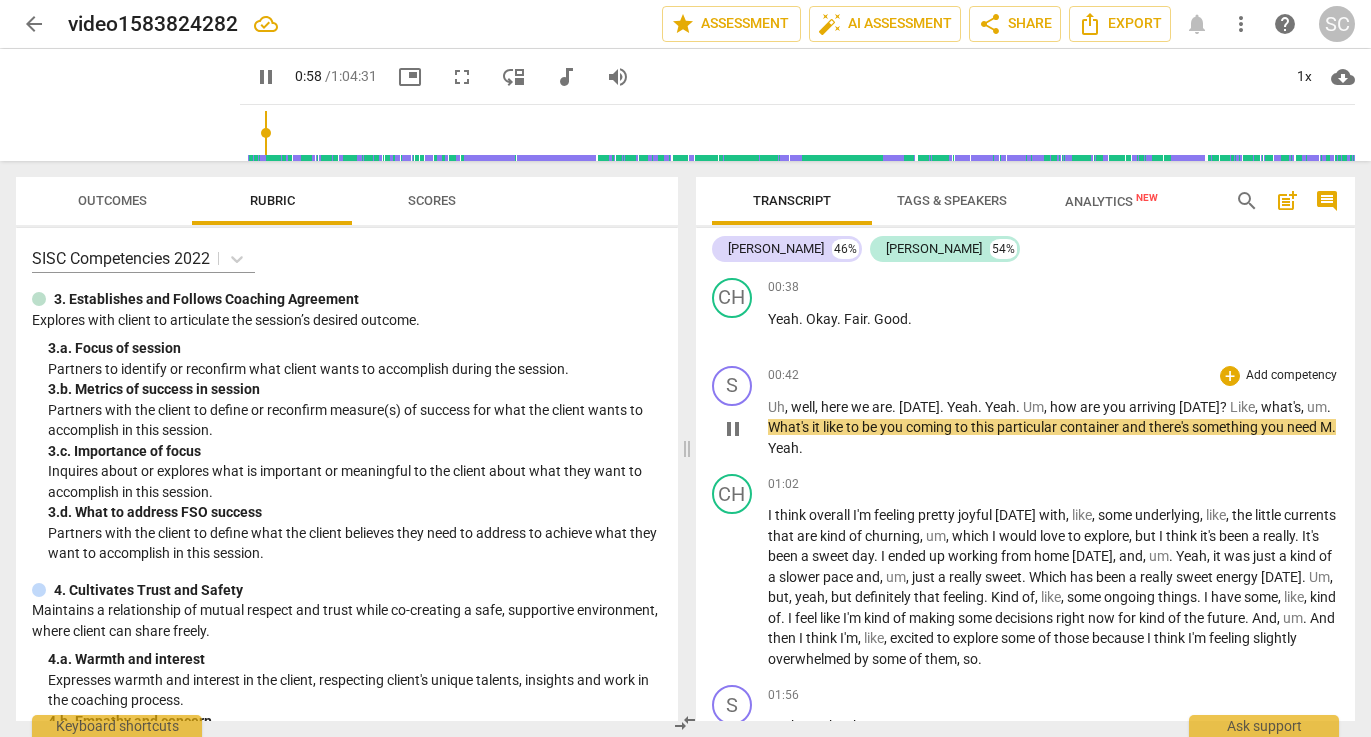 type on "59" 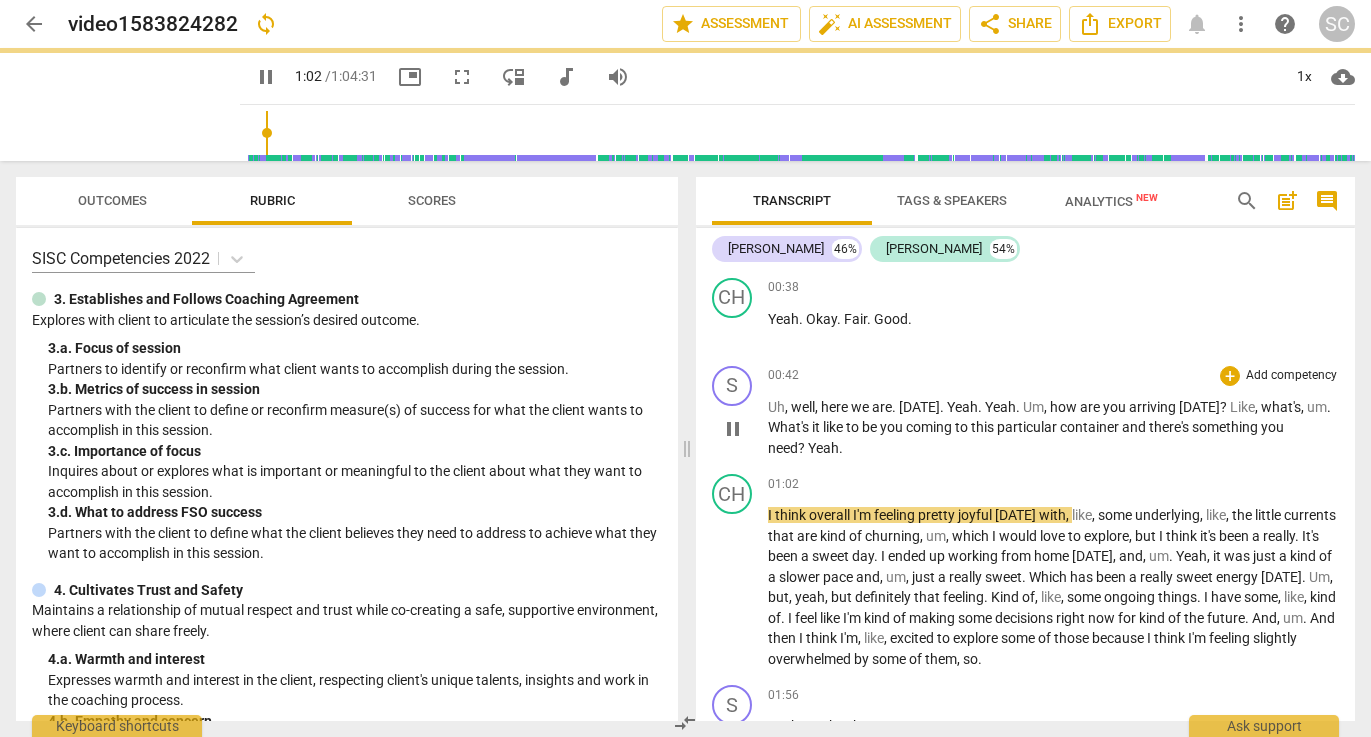 click on "Yeah" at bounding box center (823, 448) 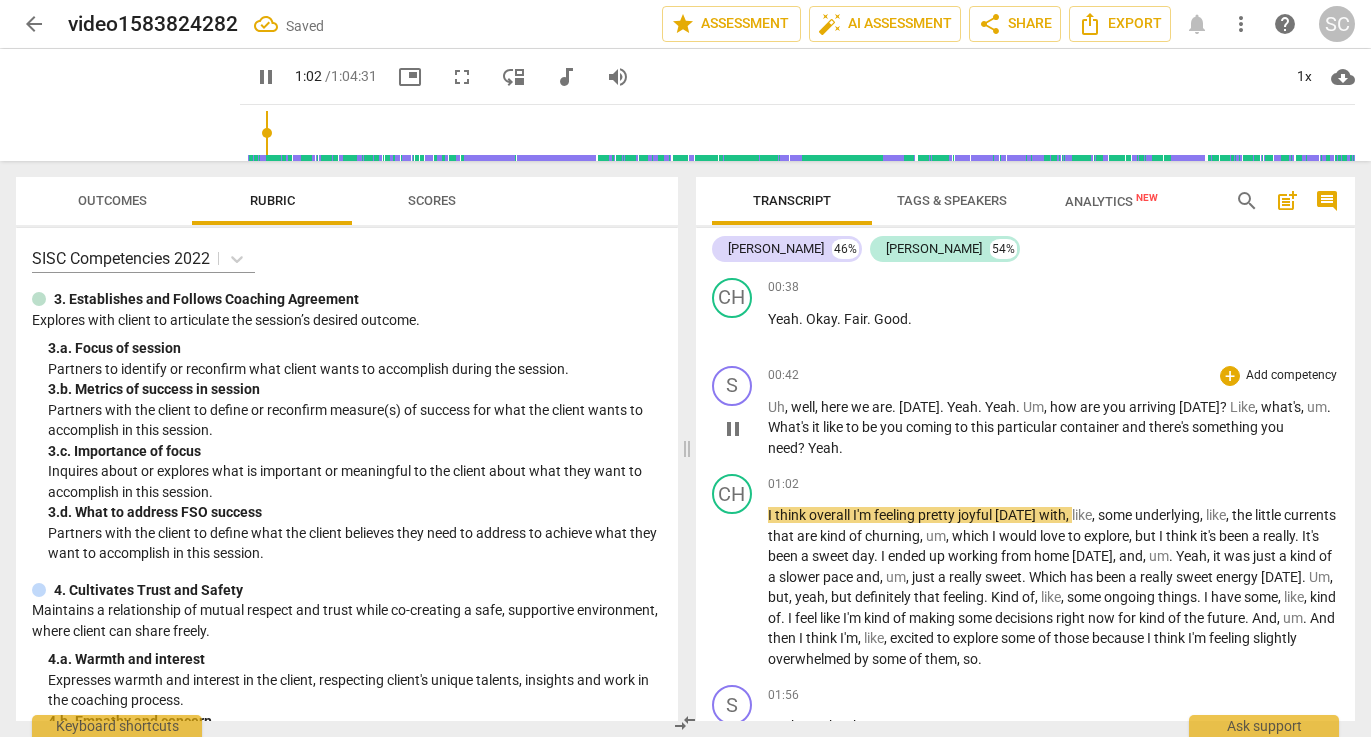 click on "Uh ,   well ,   here   we   are .   [DATE] .   Yeah .   Yeah .   Um ,   how   are   you   arriving   [DATE] ?   Like ,   what's ,   um .   What's   it   like   to   be   you   coming   to   this   particular   container   and   there's   something   you   need?   Yeah ." at bounding box center (1054, 428) 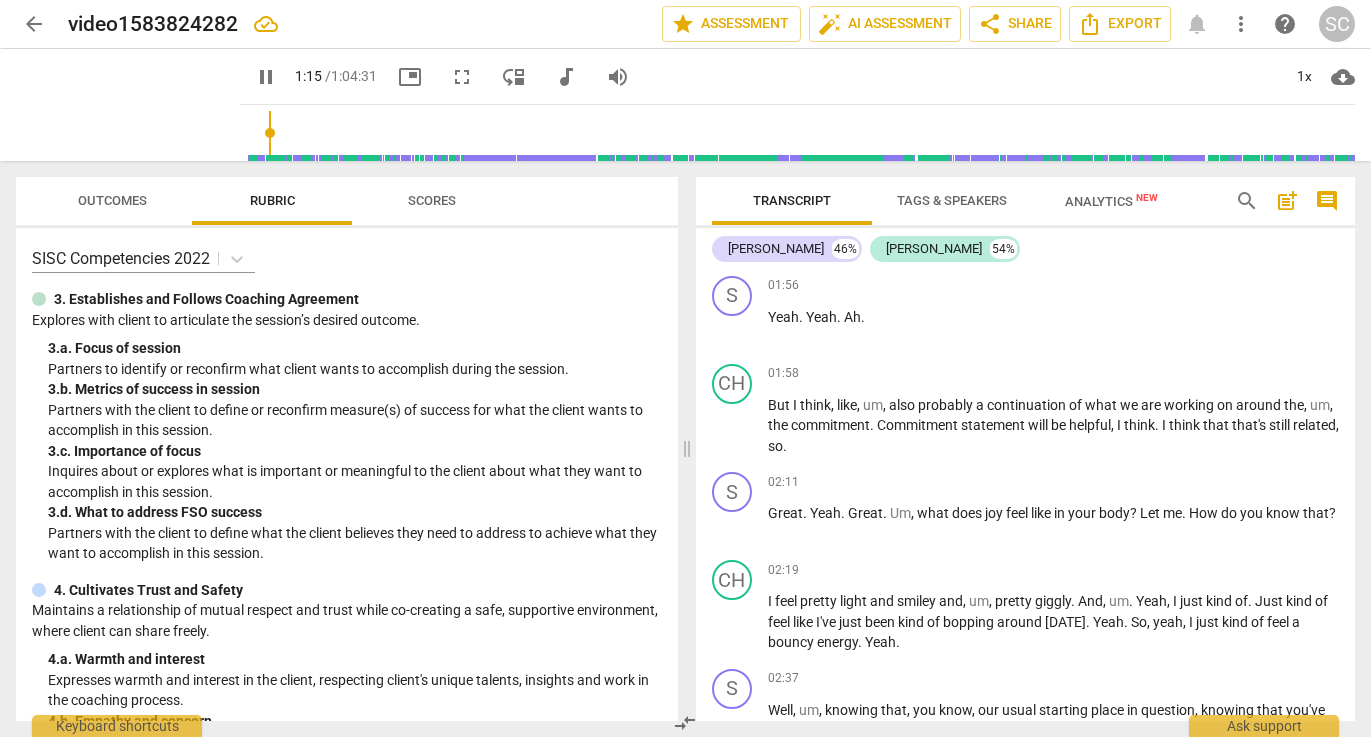 scroll, scrollTop: 729, scrollLeft: 0, axis: vertical 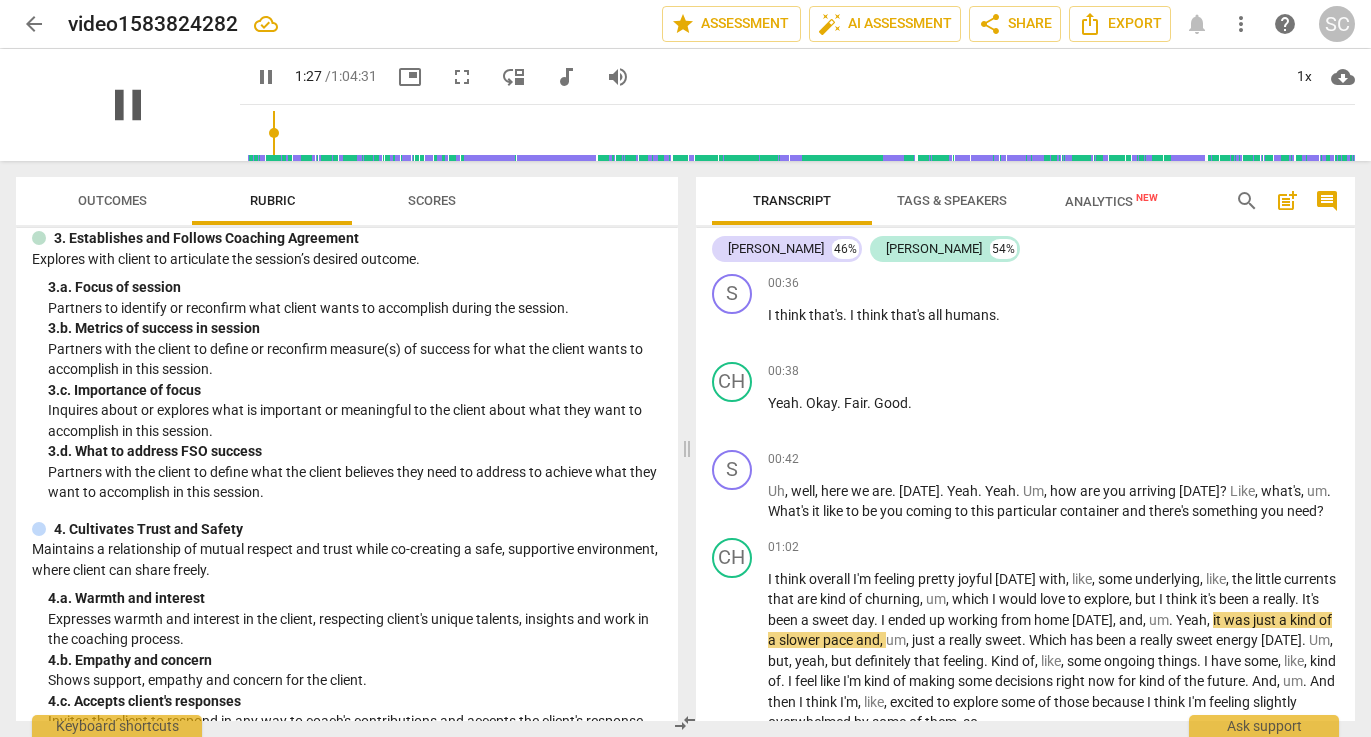 click on "pause" at bounding box center (128, 105) 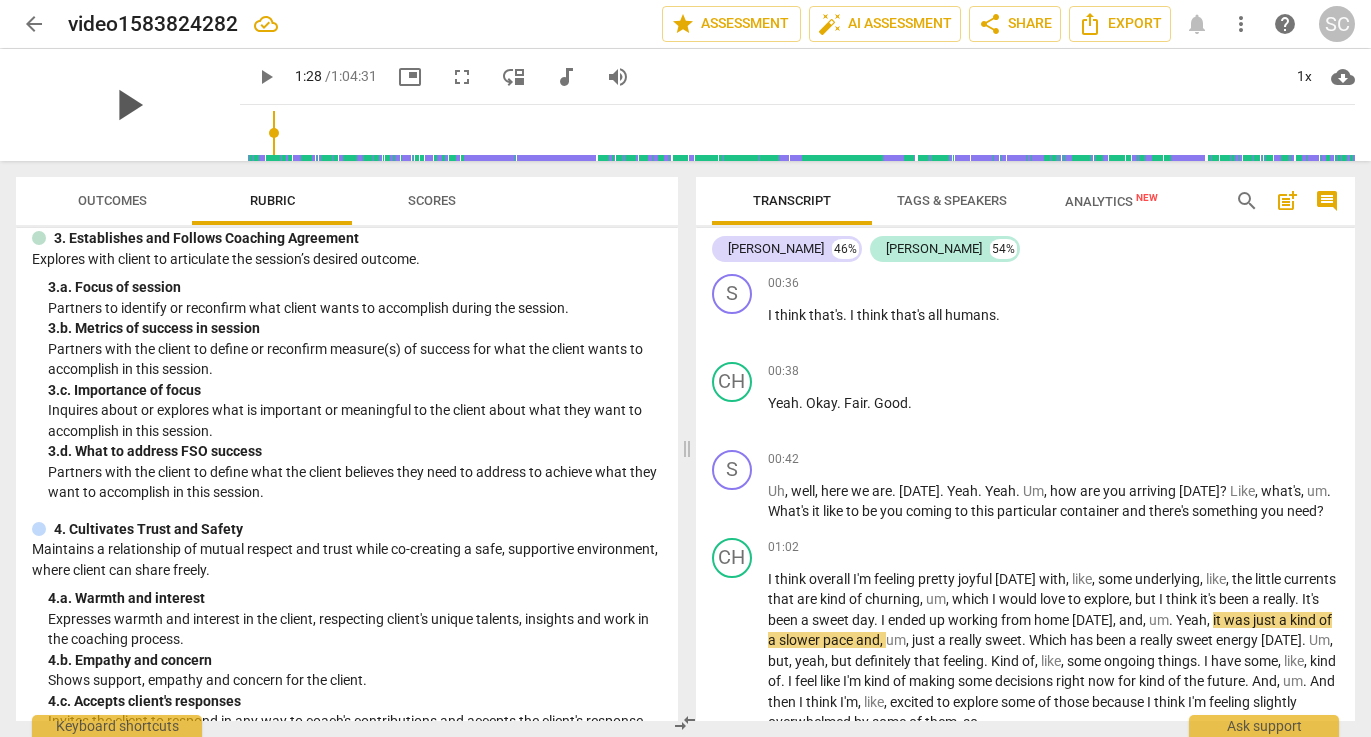 type on "88" 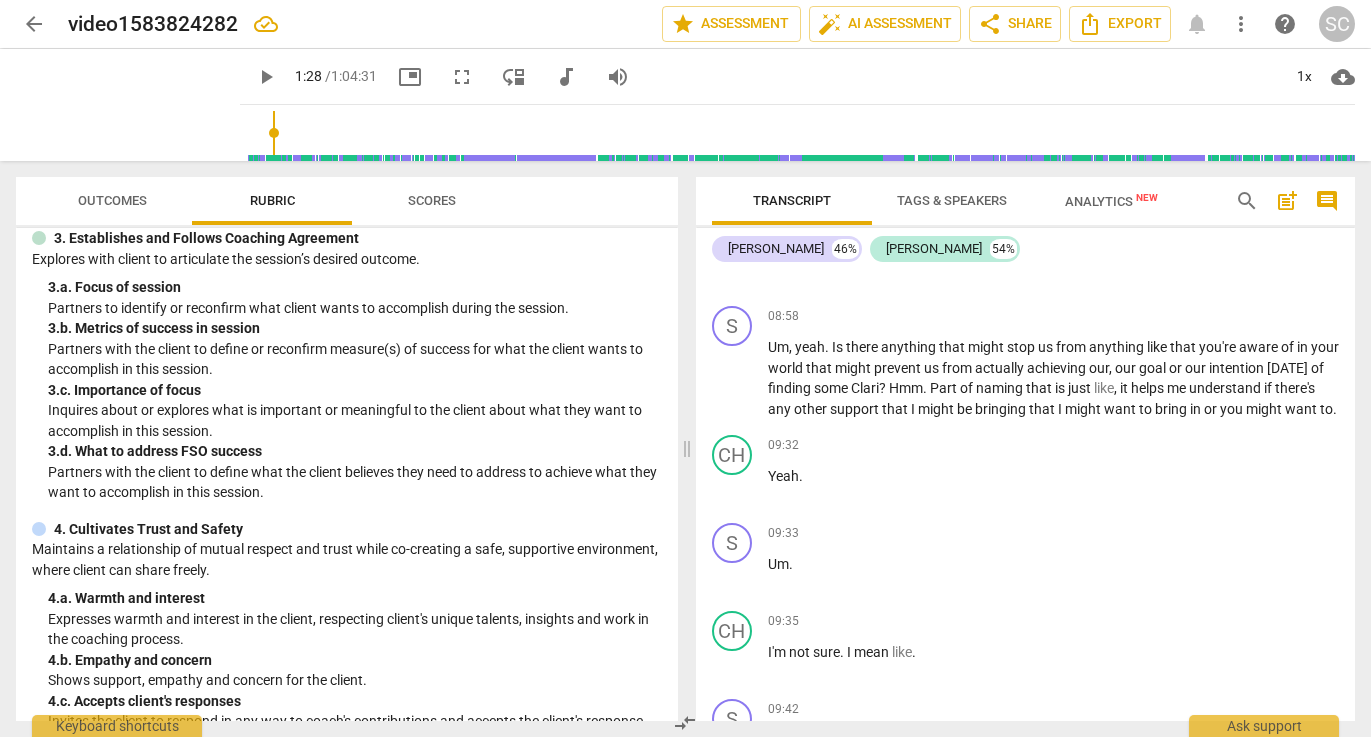 scroll, scrollTop: 4733, scrollLeft: 0, axis: vertical 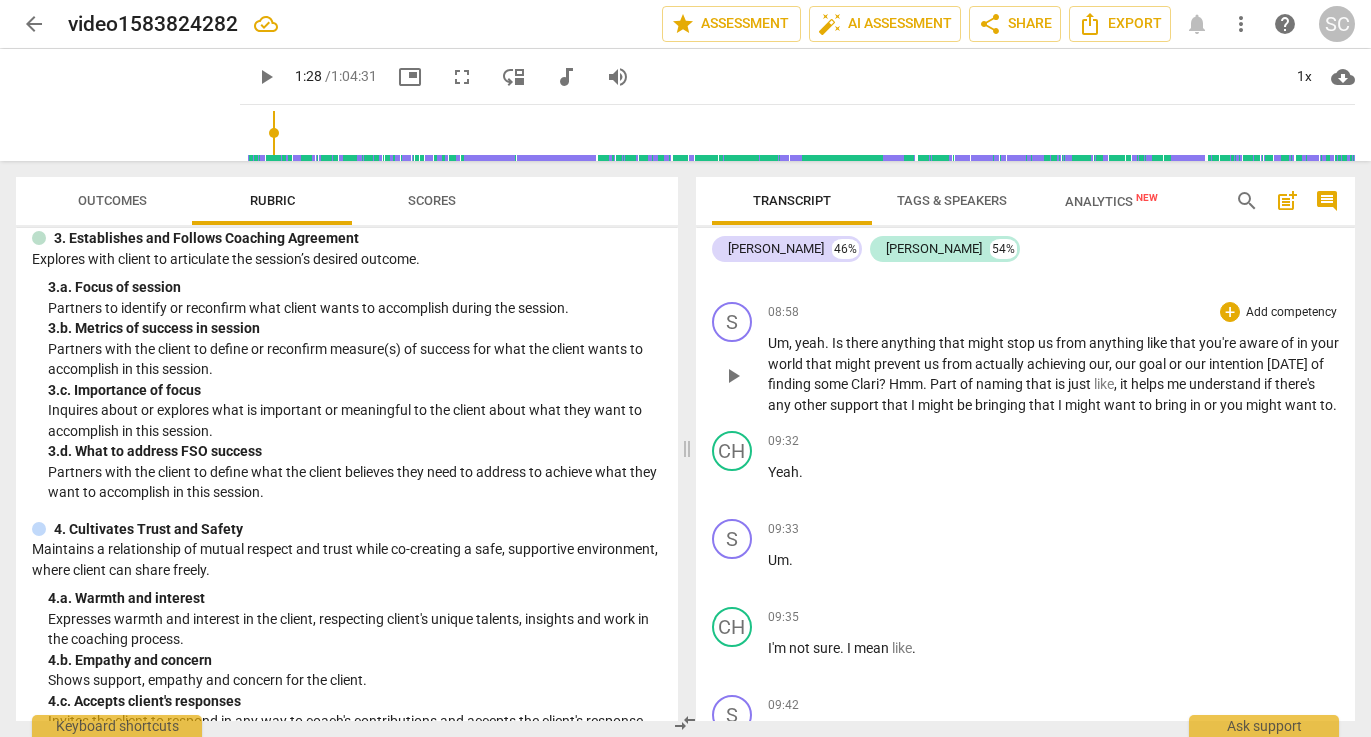 click on "?" at bounding box center (884, 384) 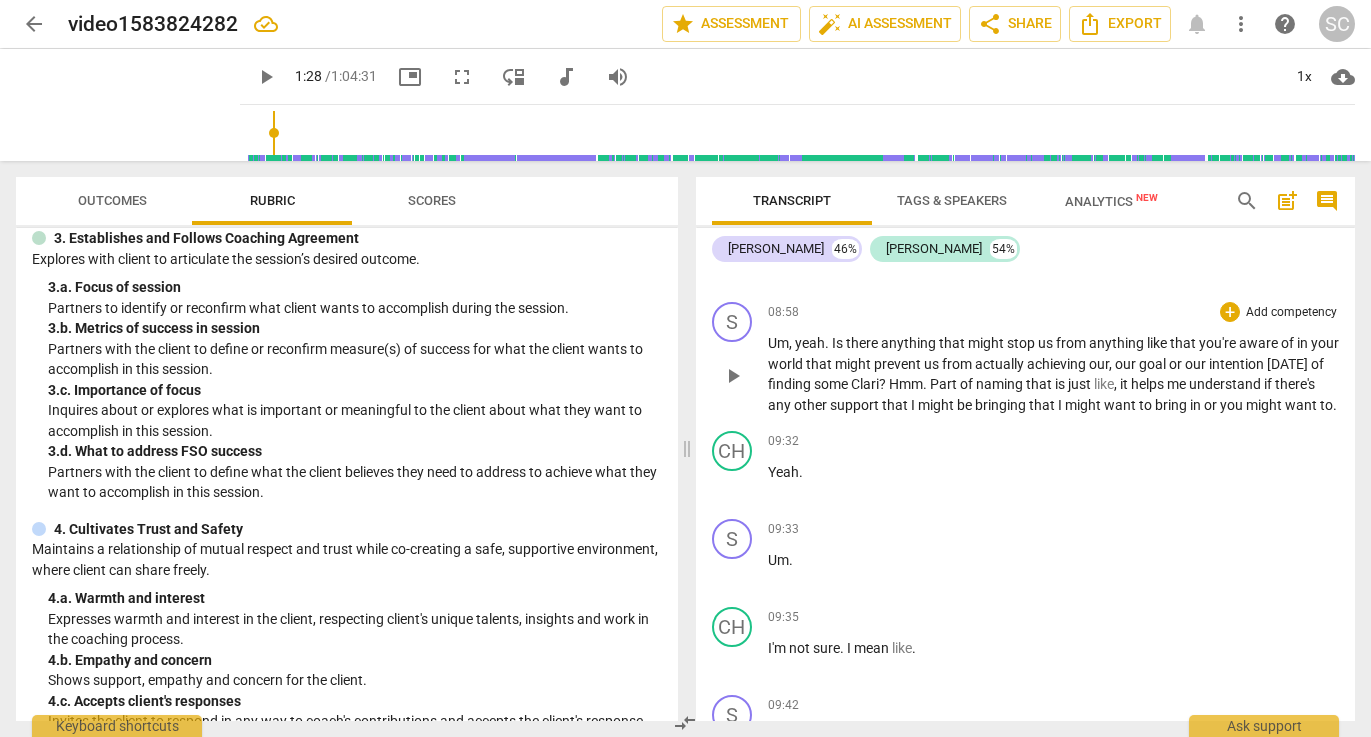 type 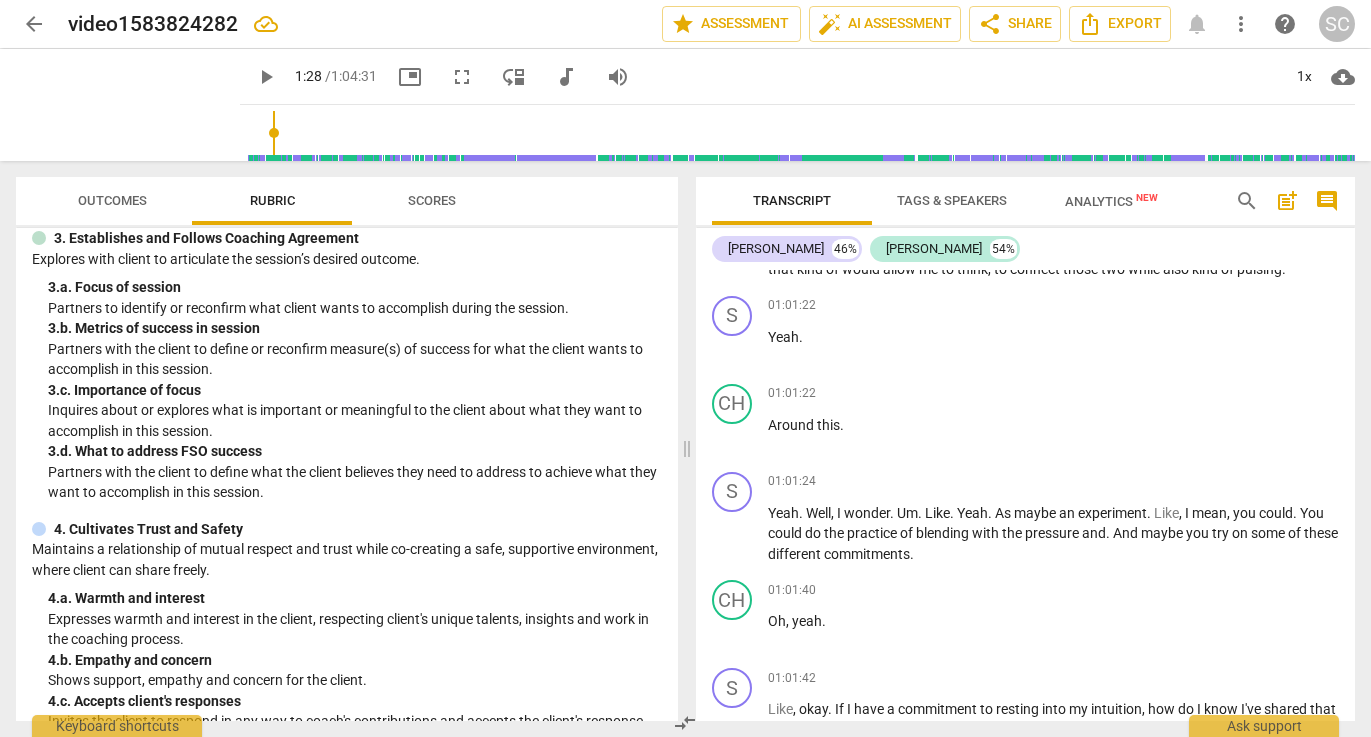 scroll, scrollTop: 26334, scrollLeft: 0, axis: vertical 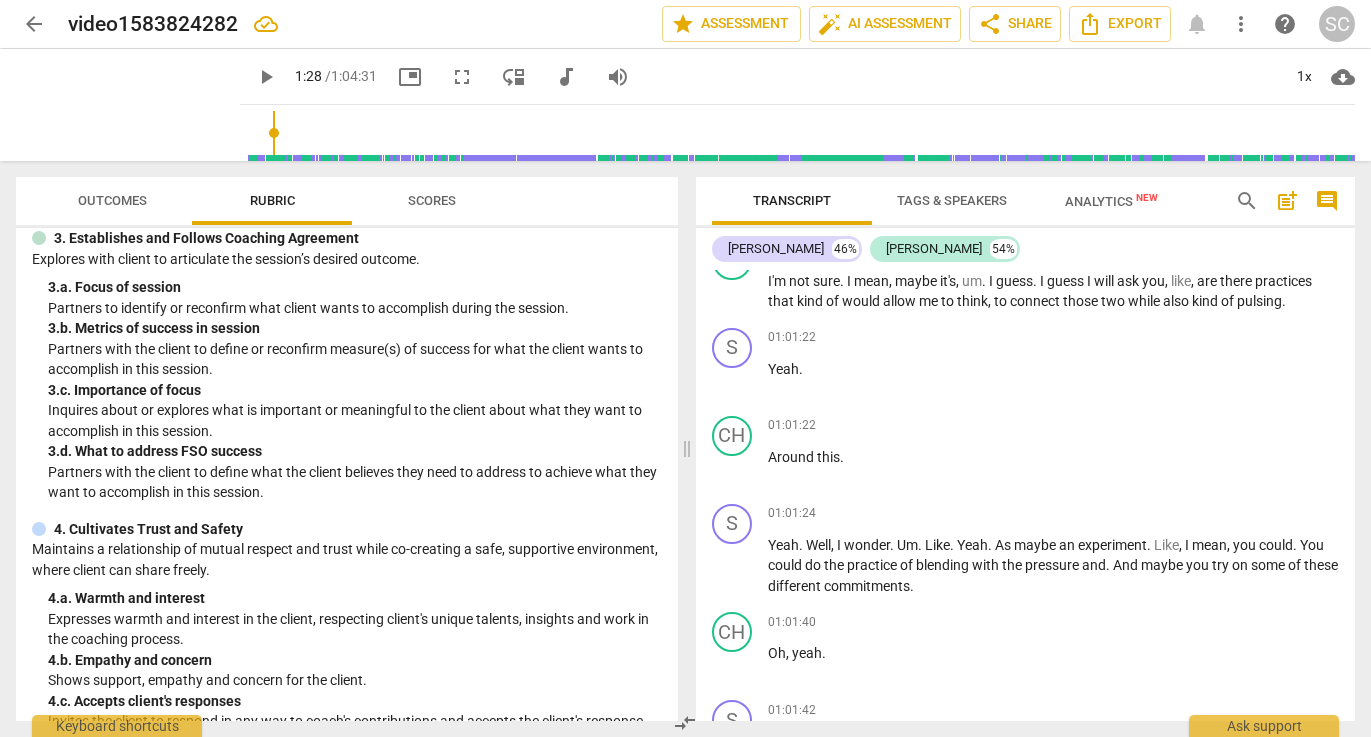 click on "play_arrow" at bounding box center [733, 117] 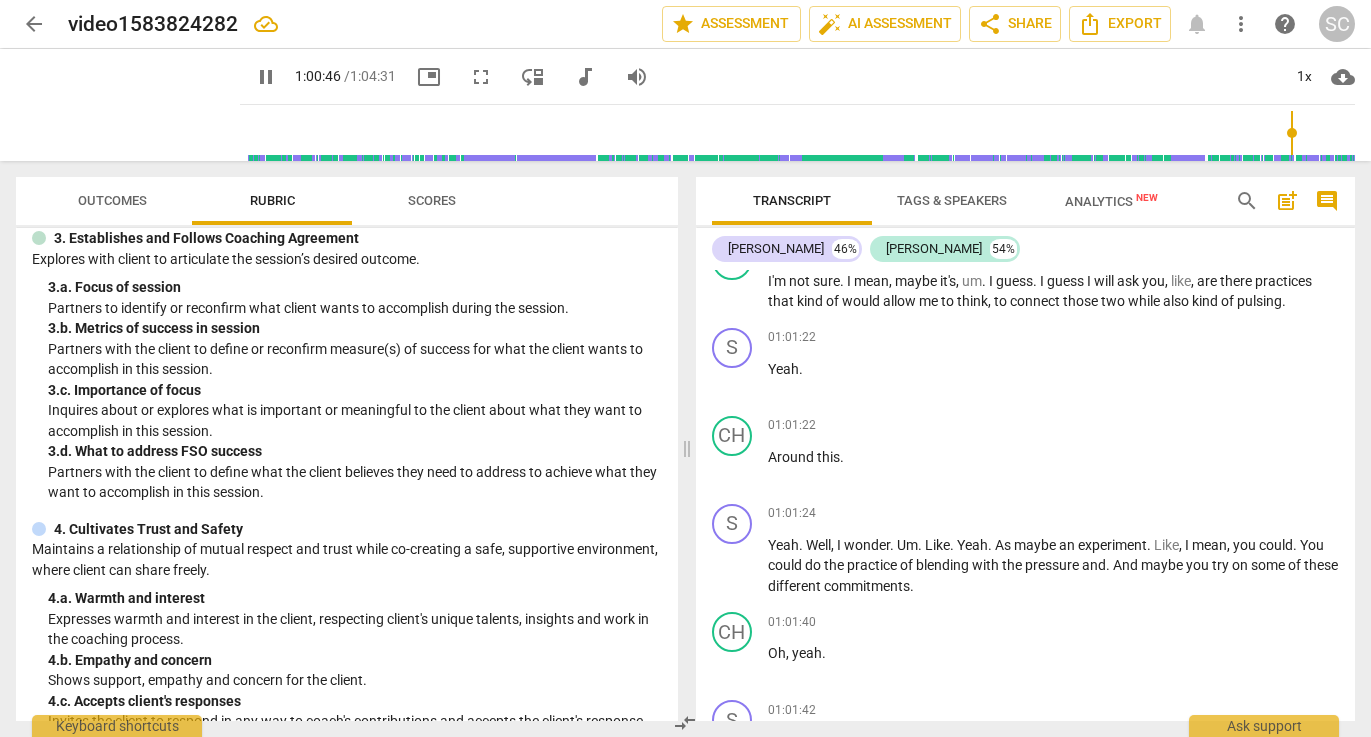click on "This" at bounding box center (782, 105) 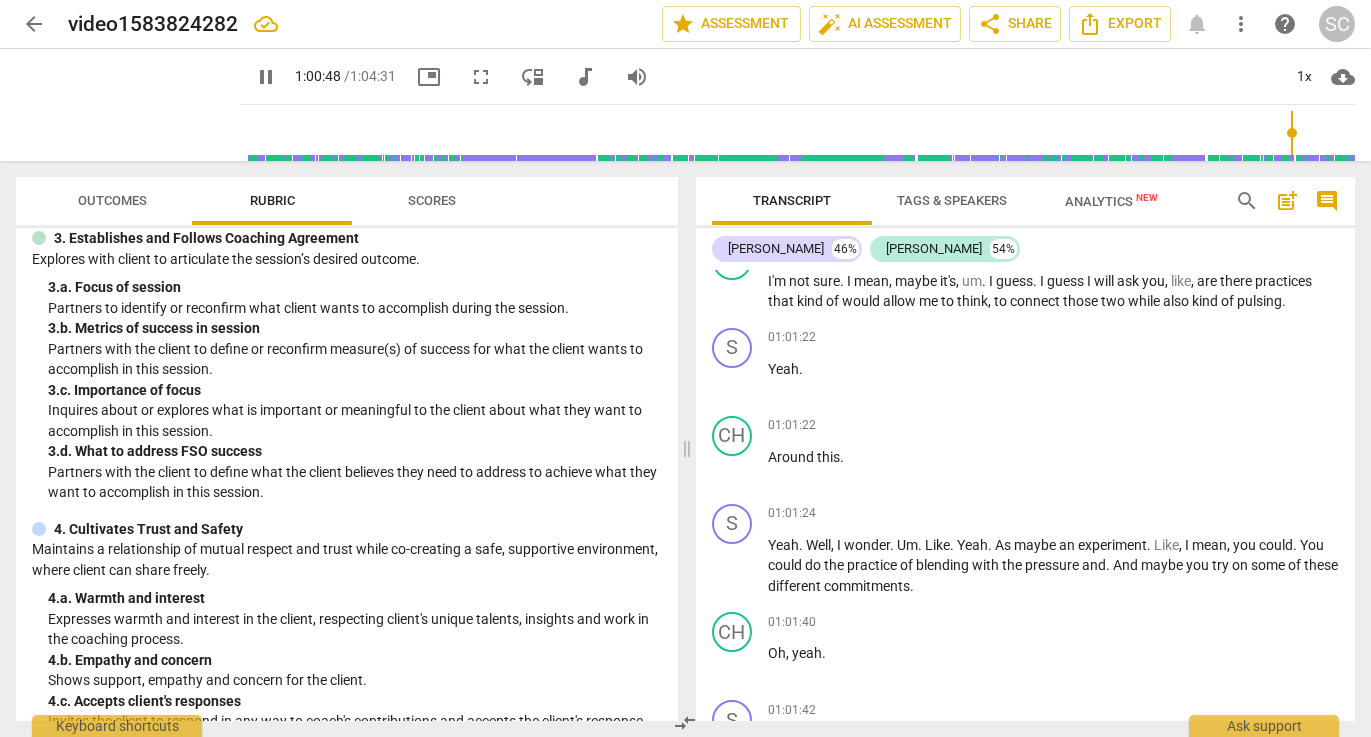 click on "And" at bounding box center [820, 17] 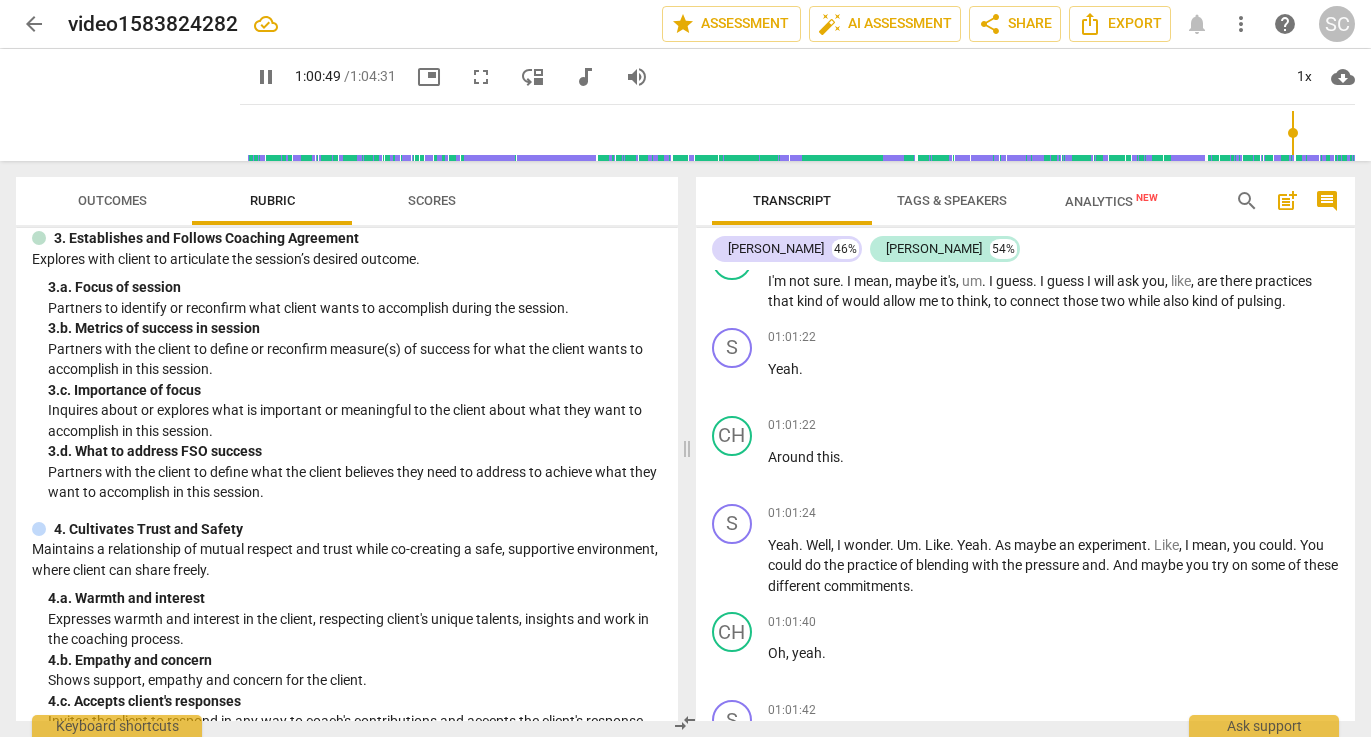 click on "And" at bounding box center (820, 17) 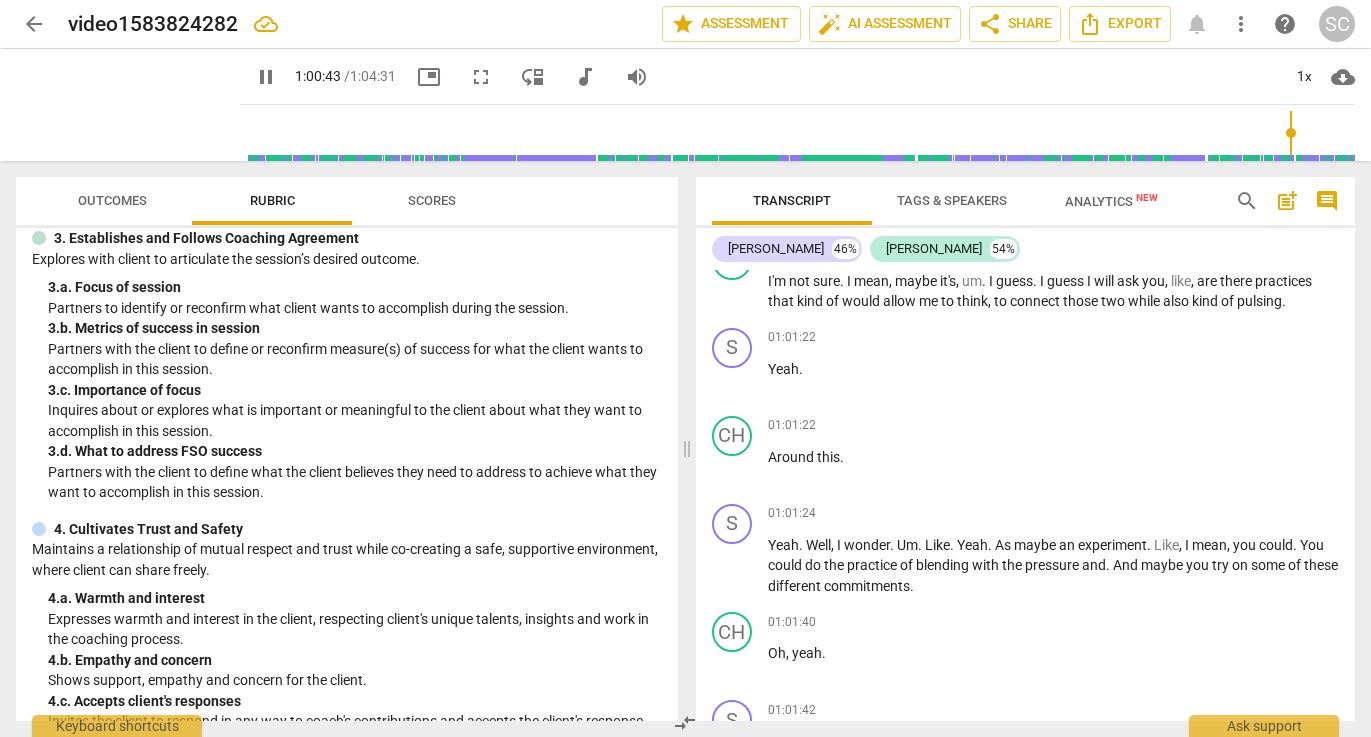click on "And" at bounding box center (820, 17) 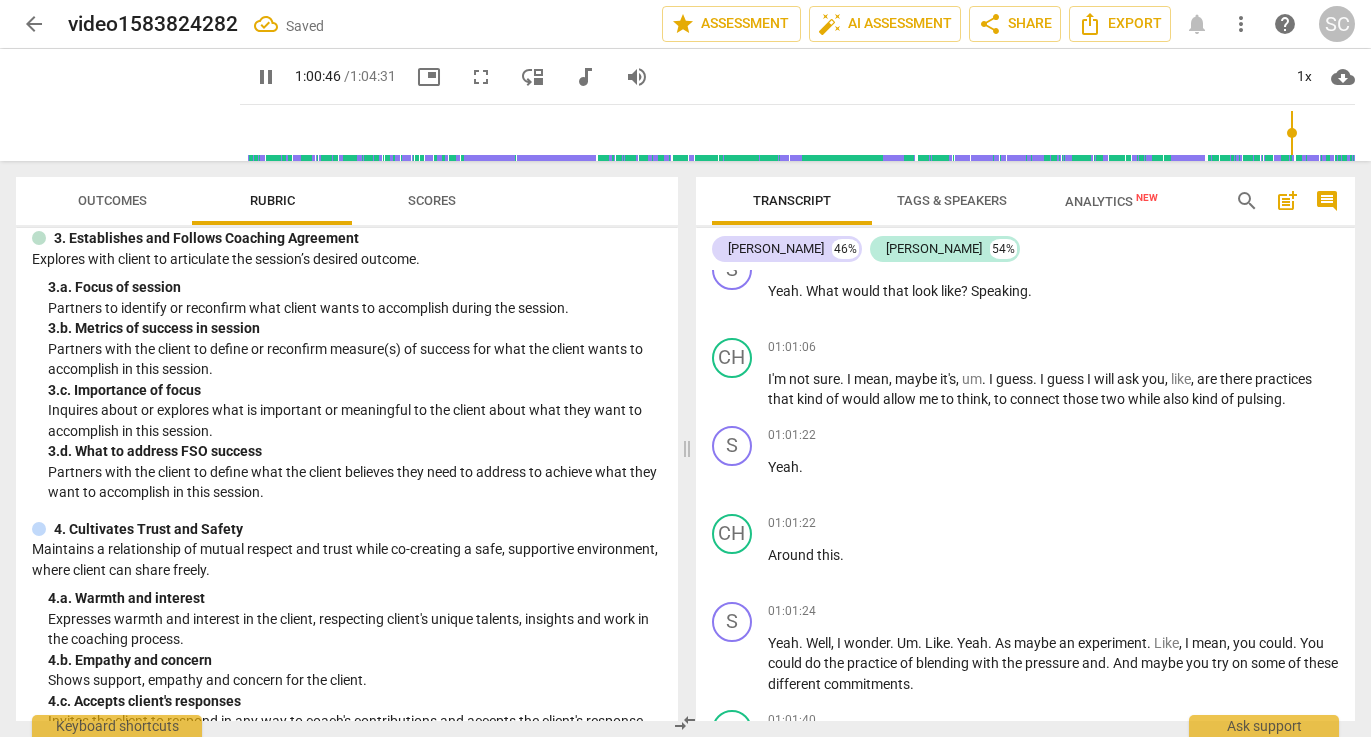 scroll, scrollTop: 26334, scrollLeft: 0, axis: vertical 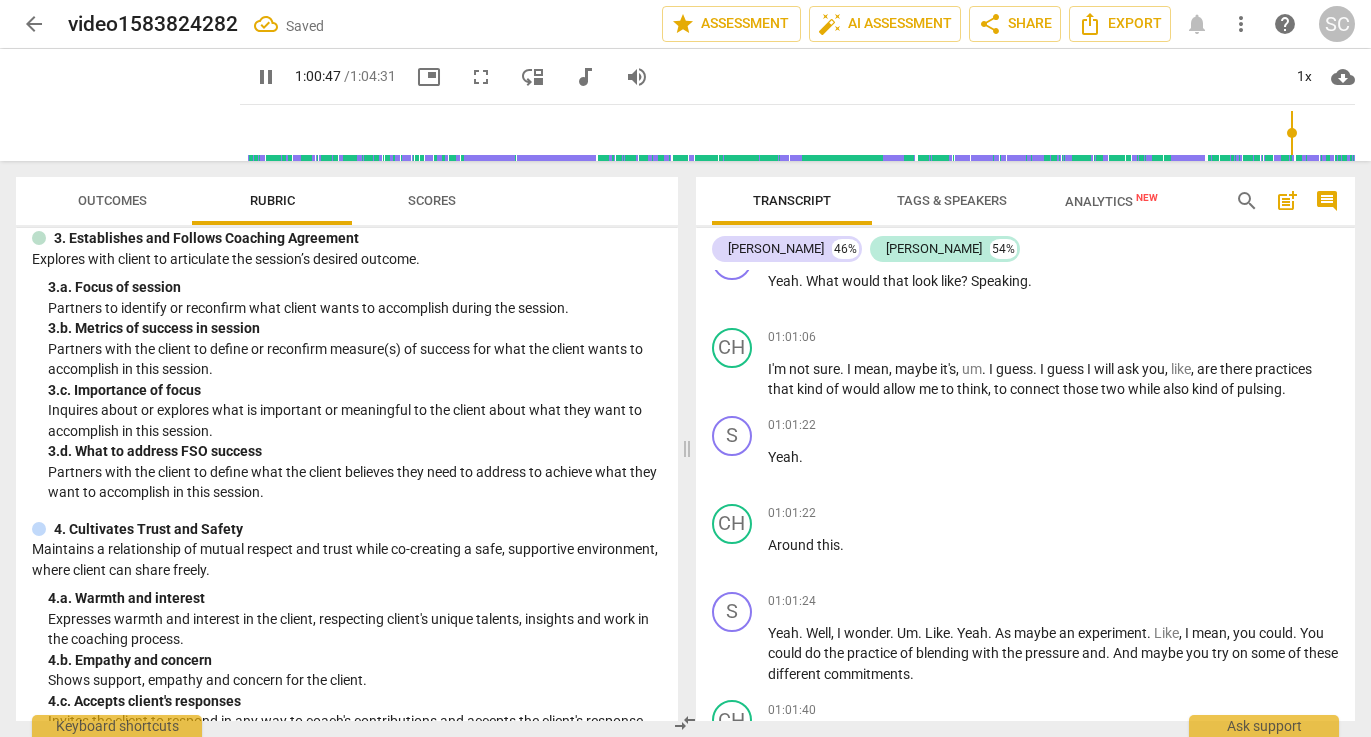 click on "This" at bounding box center [782, 193] 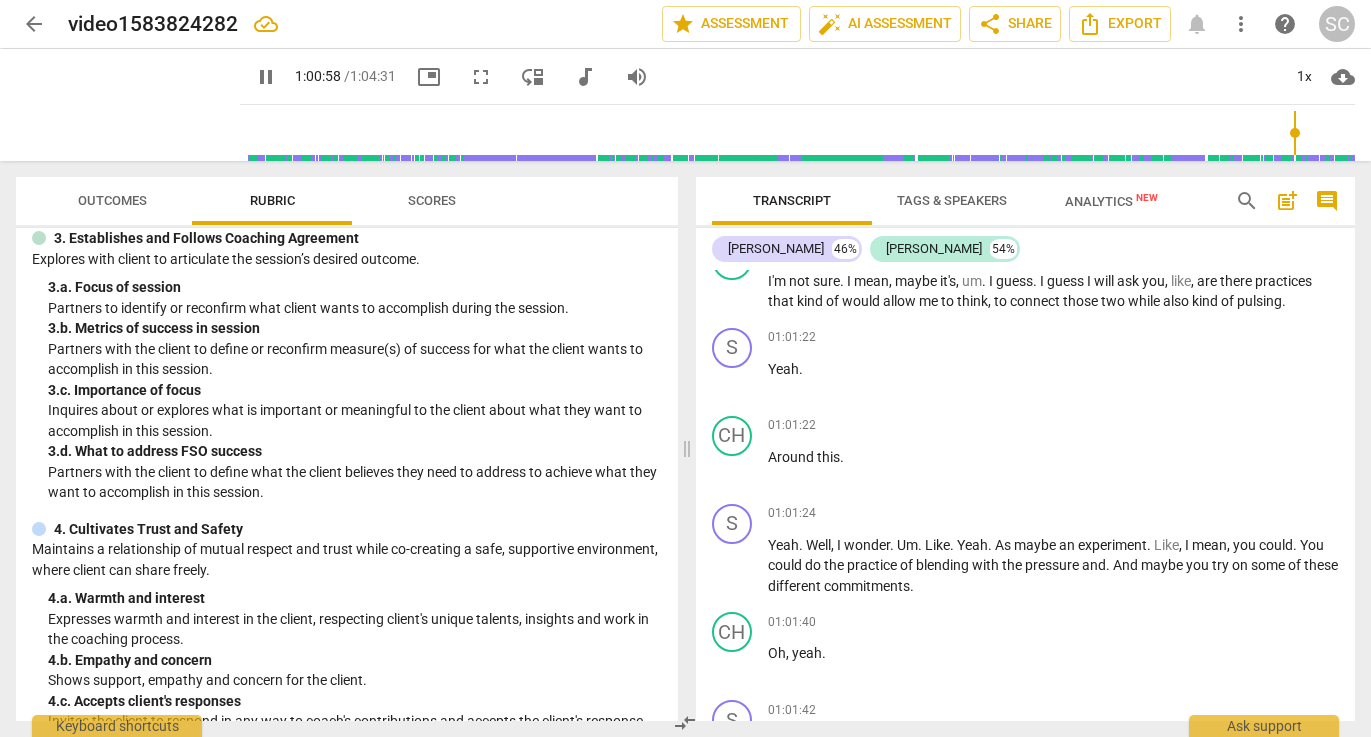 click on "Speaking" at bounding box center [999, 193] 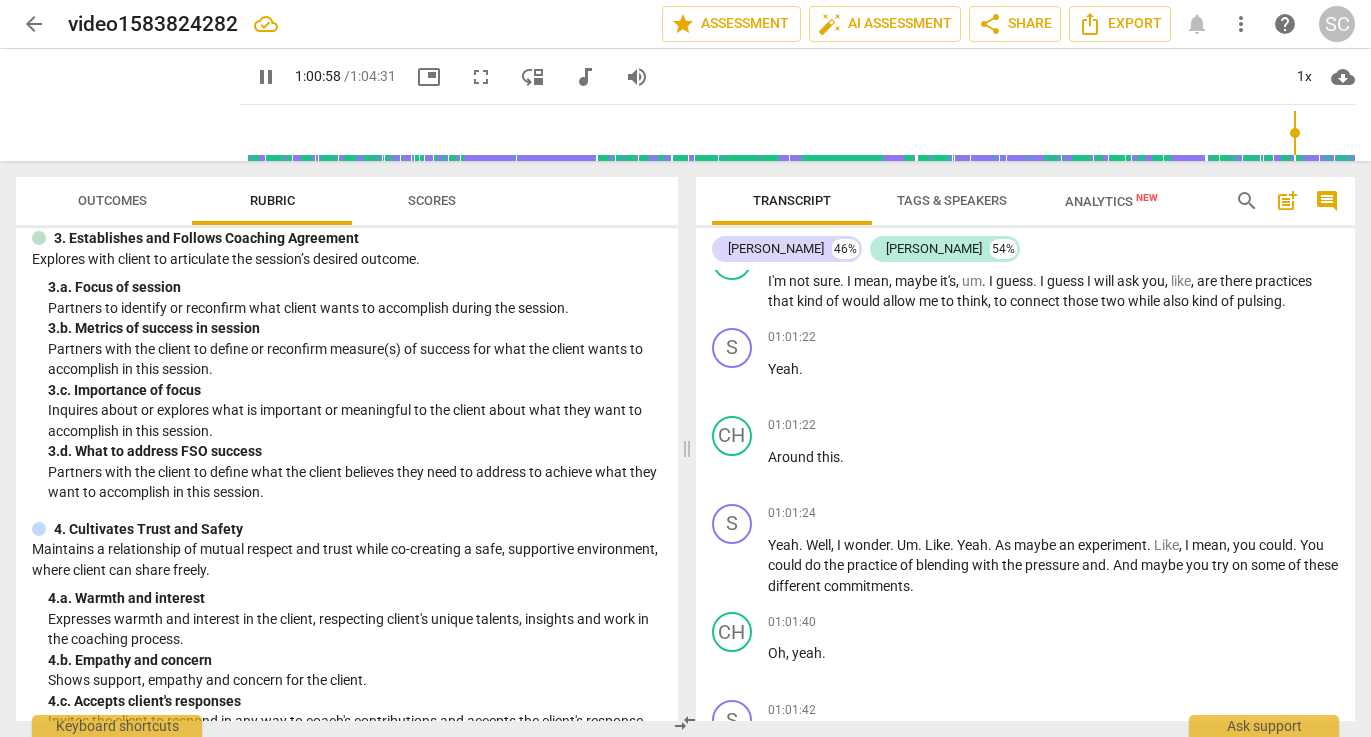 type on "3659" 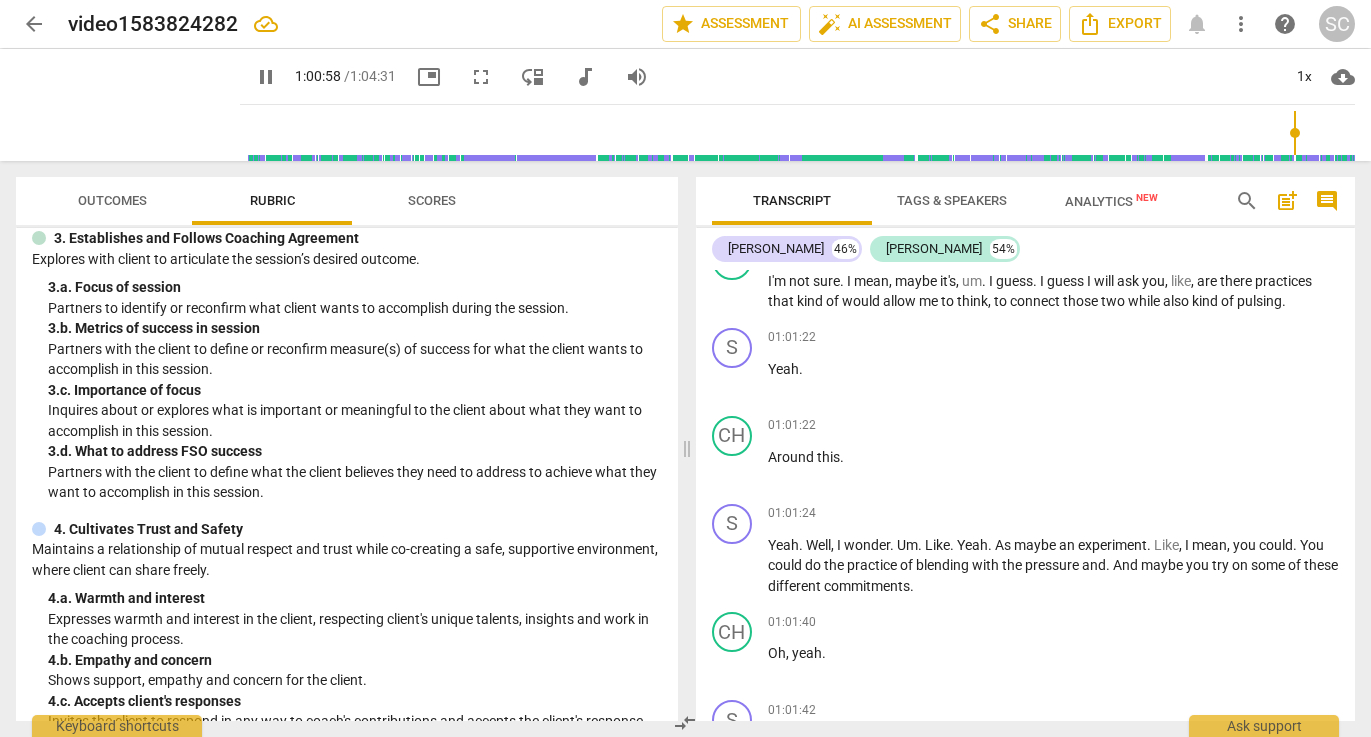 type 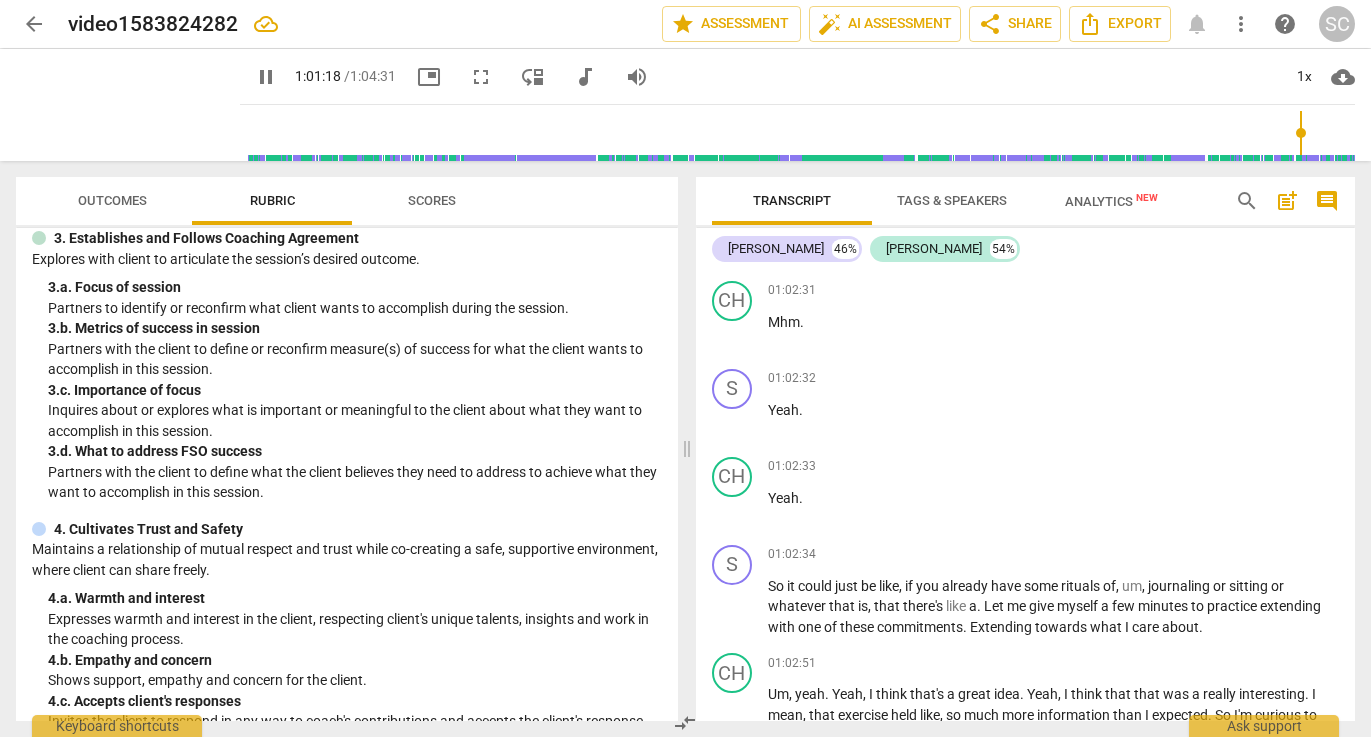 scroll, scrollTop: 27124, scrollLeft: 0, axis: vertical 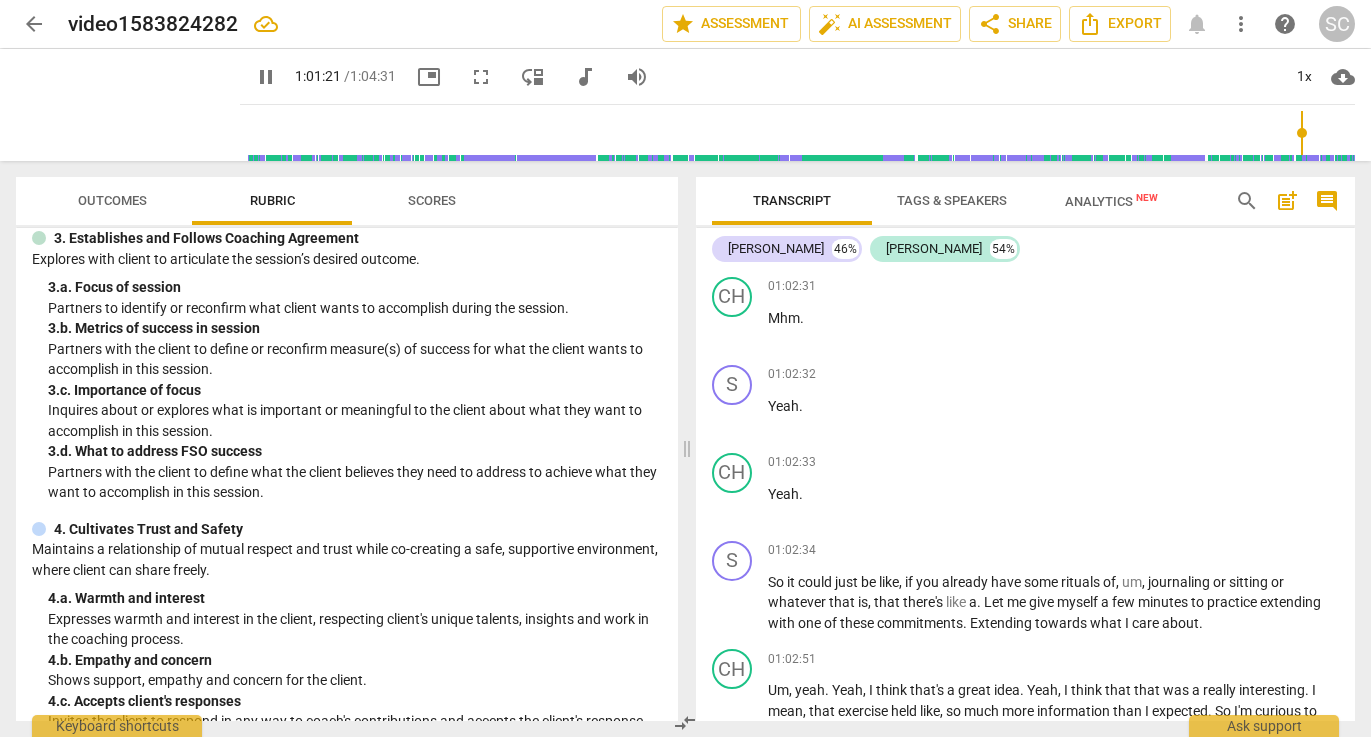 click on "pause" at bounding box center (733, 154) 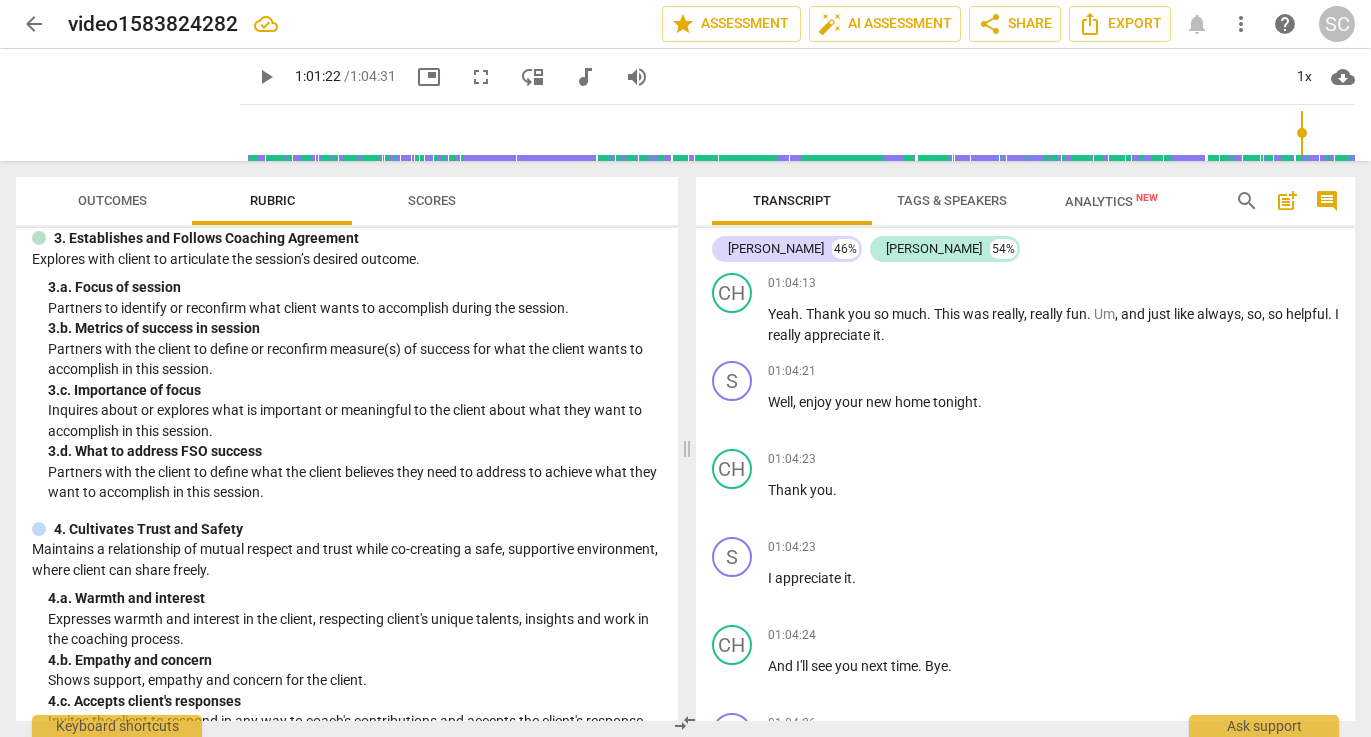 scroll, scrollTop: 28300, scrollLeft: 0, axis: vertical 